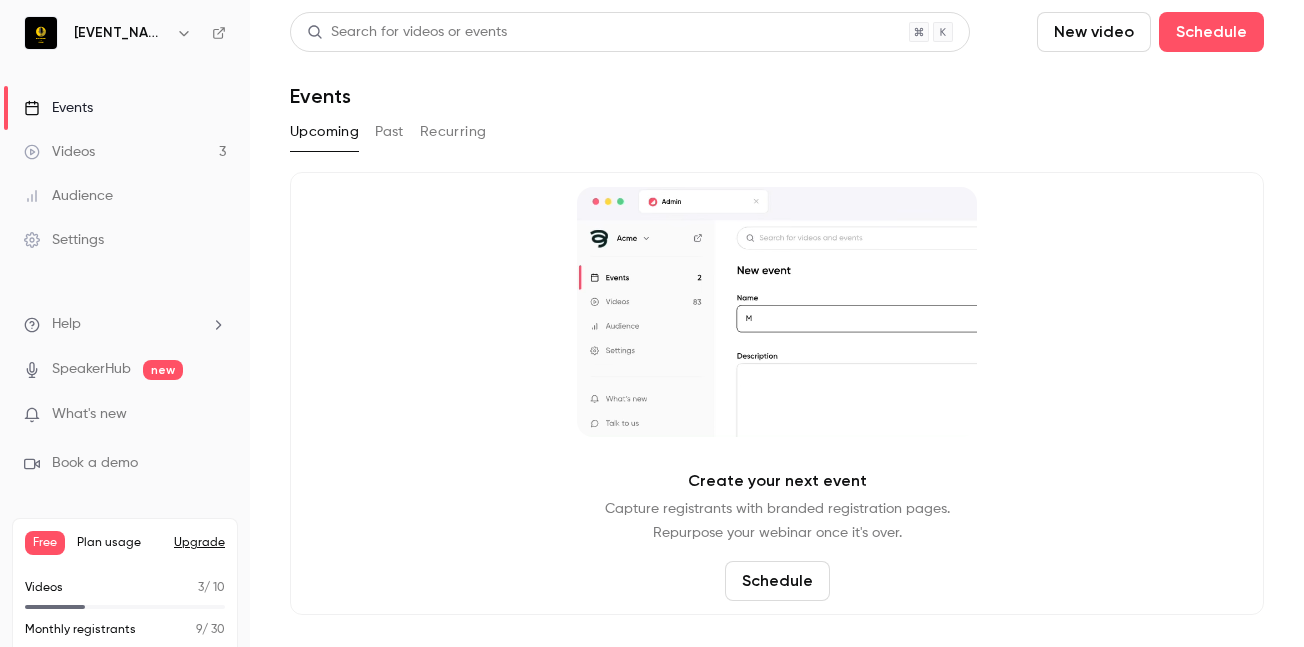 scroll, scrollTop: 0, scrollLeft: 0, axis: both 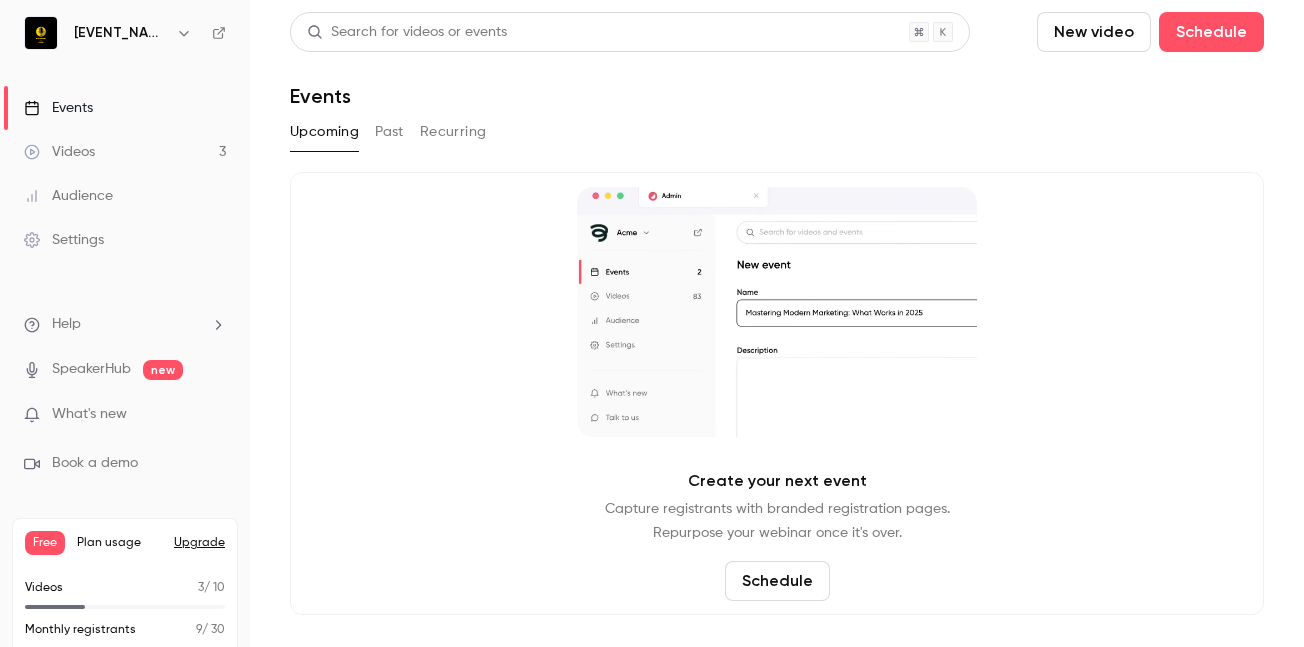 click on "Events" at bounding box center [58, 108] 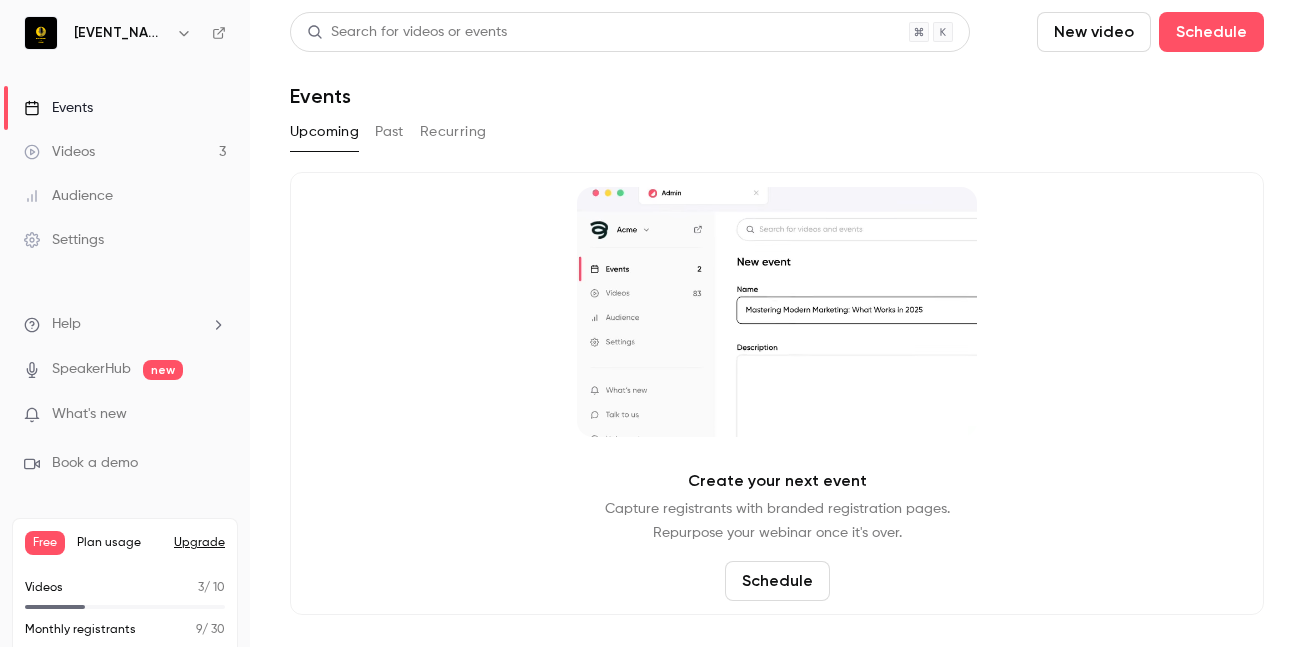 click on "Past" at bounding box center (389, 132) 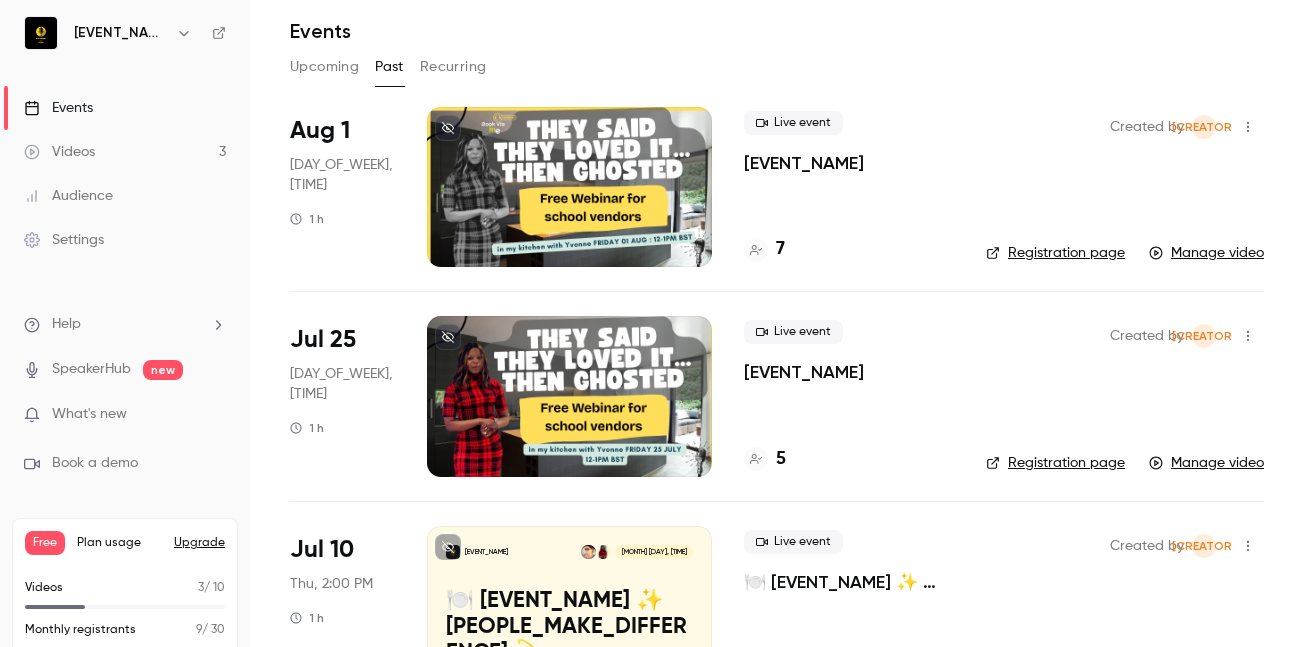 scroll, scrollTop: 39, scrollLeft: 0, axis: vertical 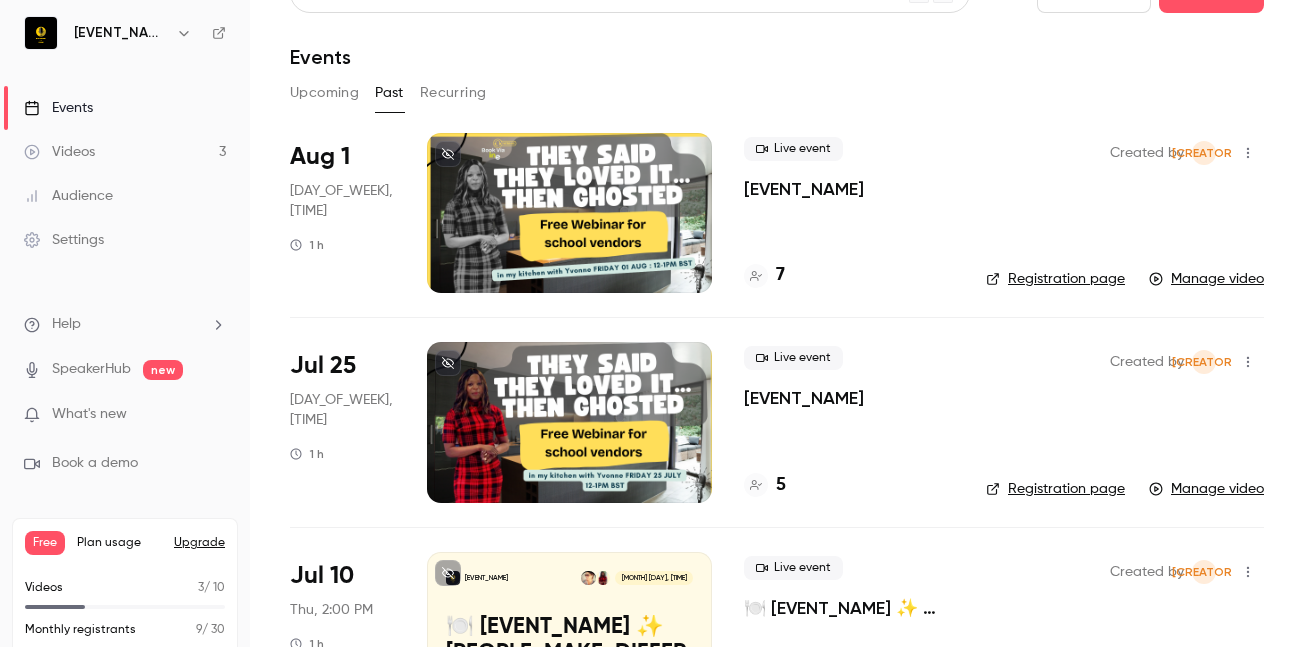 click 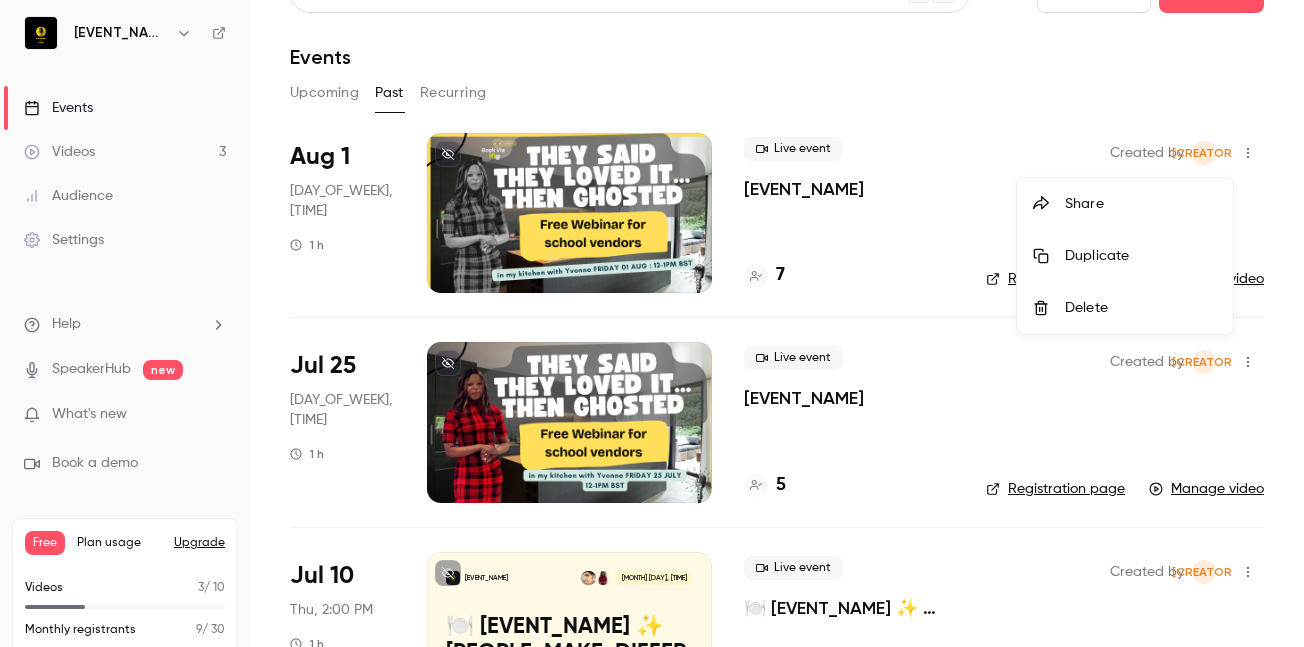 click on "Duplicate" at bounding box center [1141, 256] 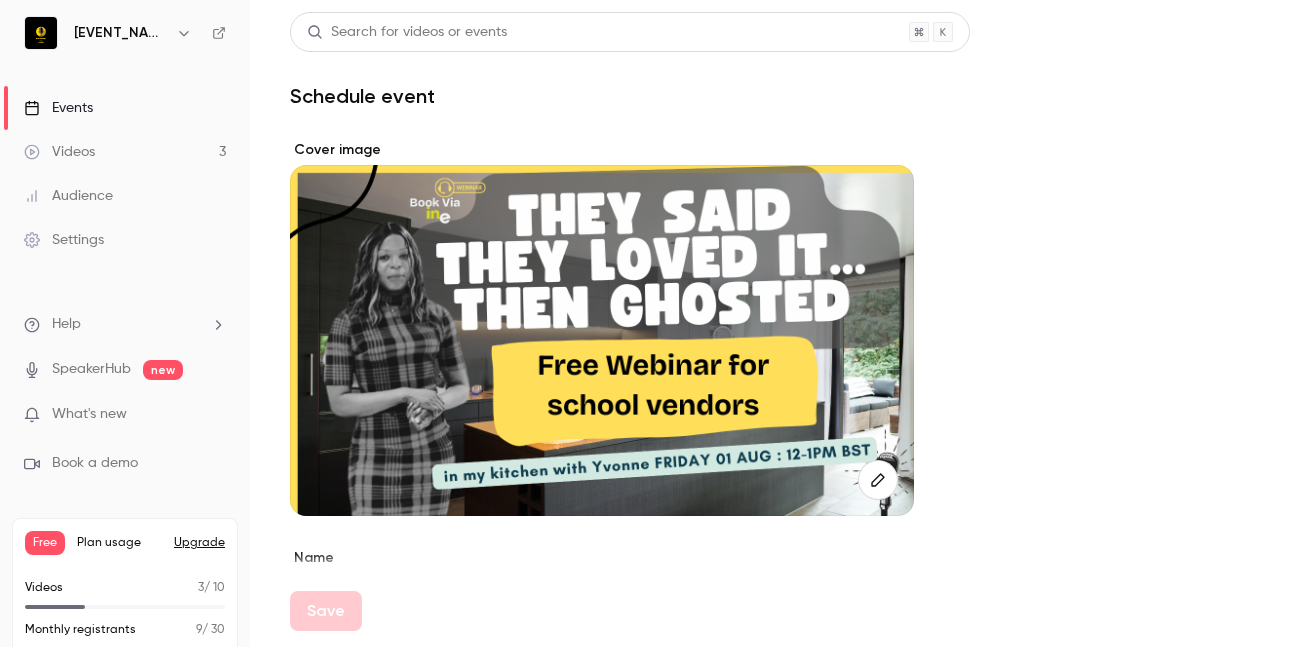 click 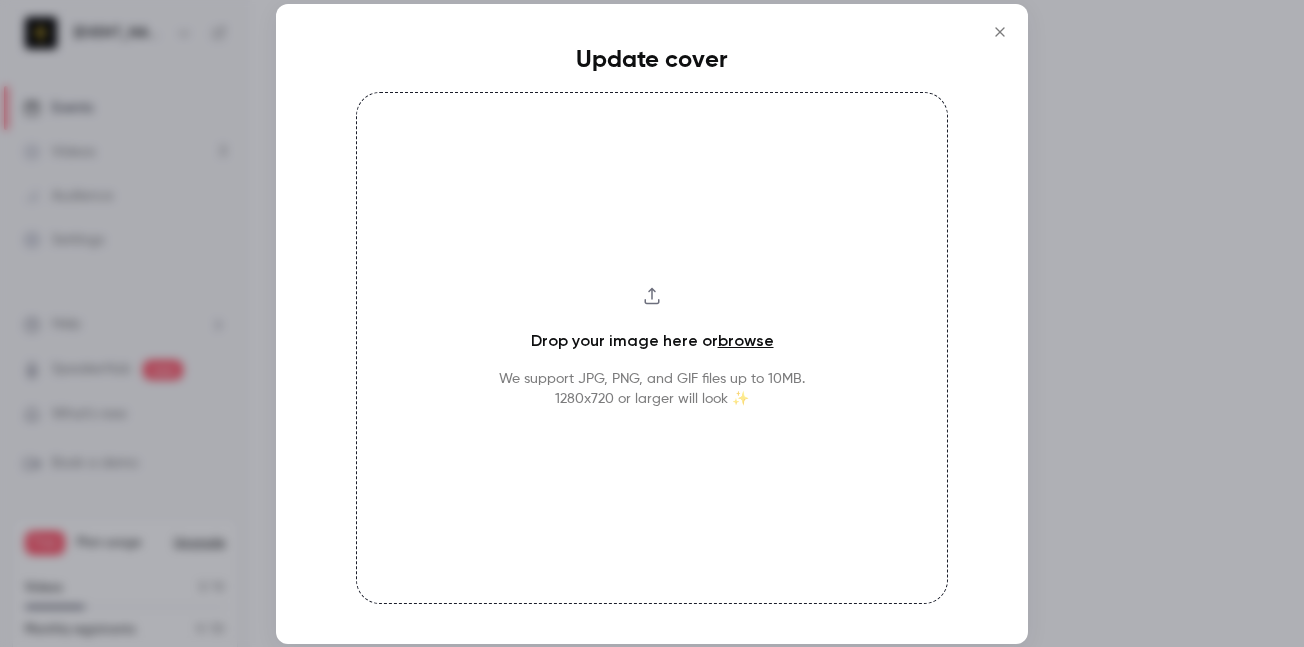 click on "Drop your image here or  browse" at bounding box center [652, 341] 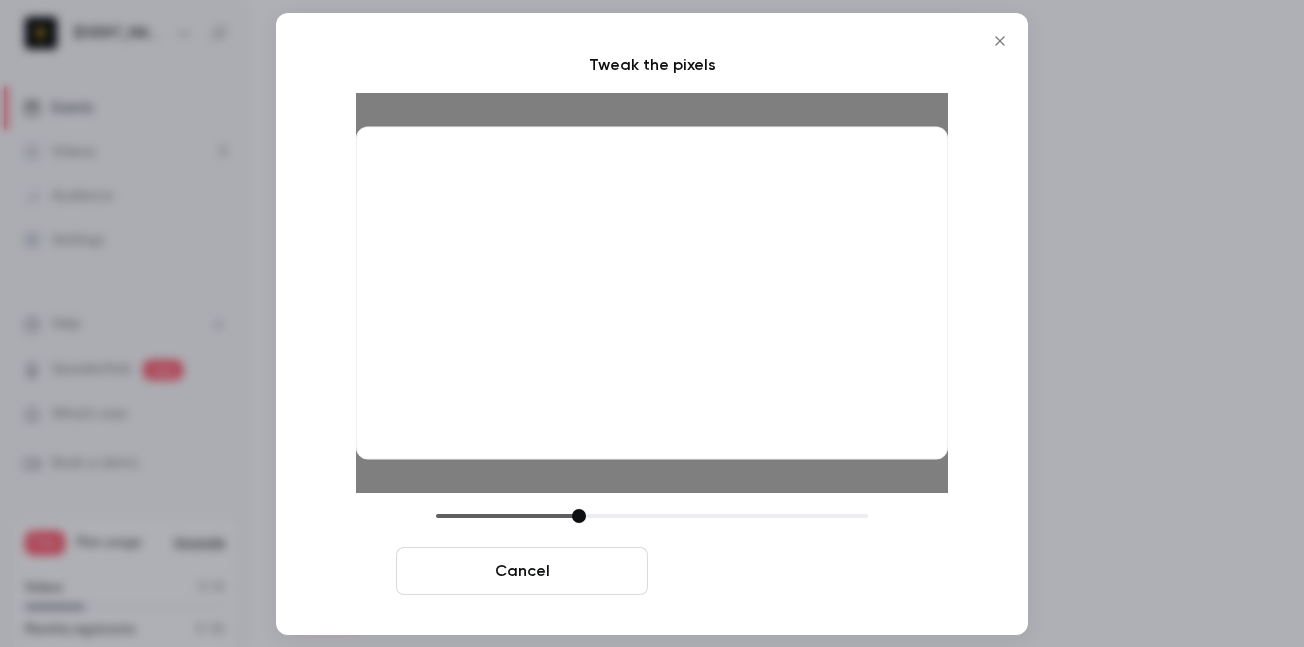click on "Crop and save" at bounding box center [782, 571] 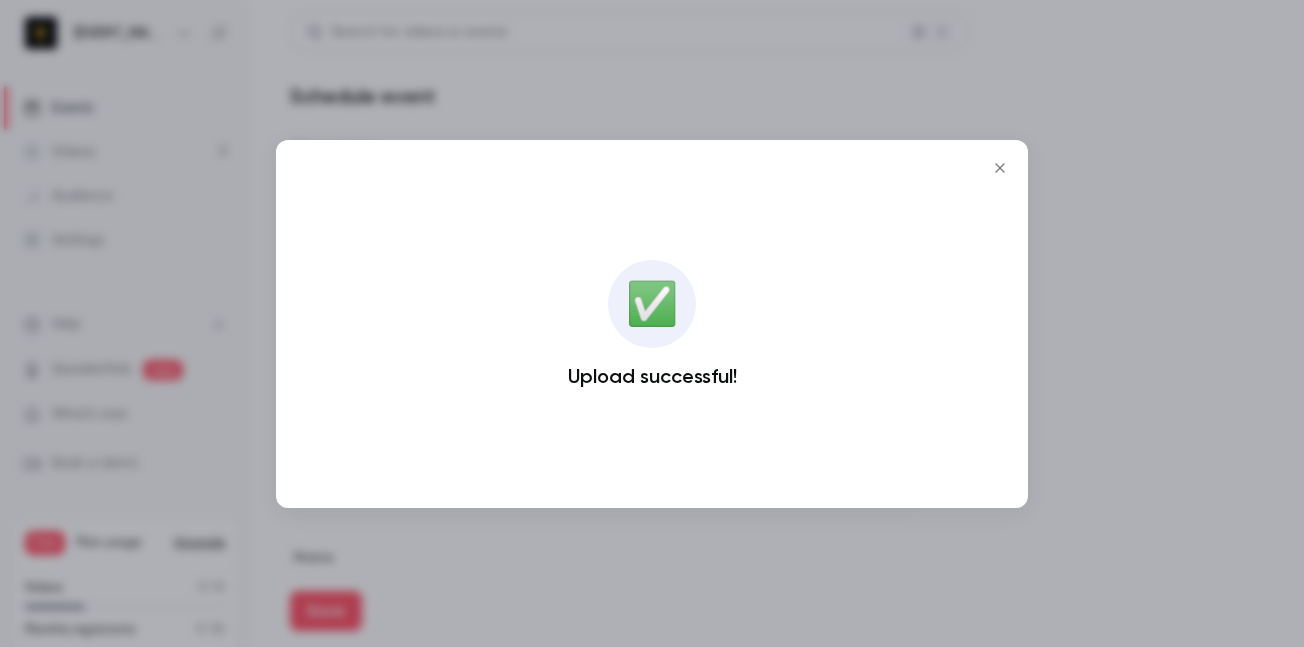 click 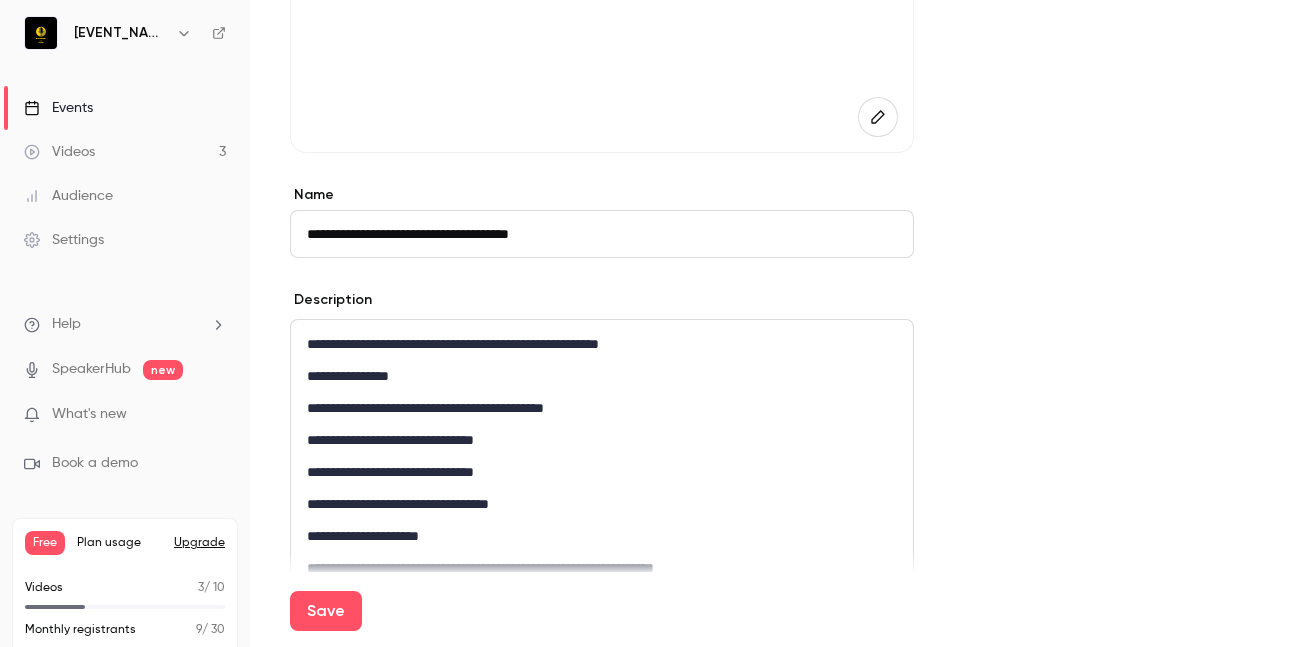 scroll, scrollTop: 367, scrollLeft: 0, axis: vertical 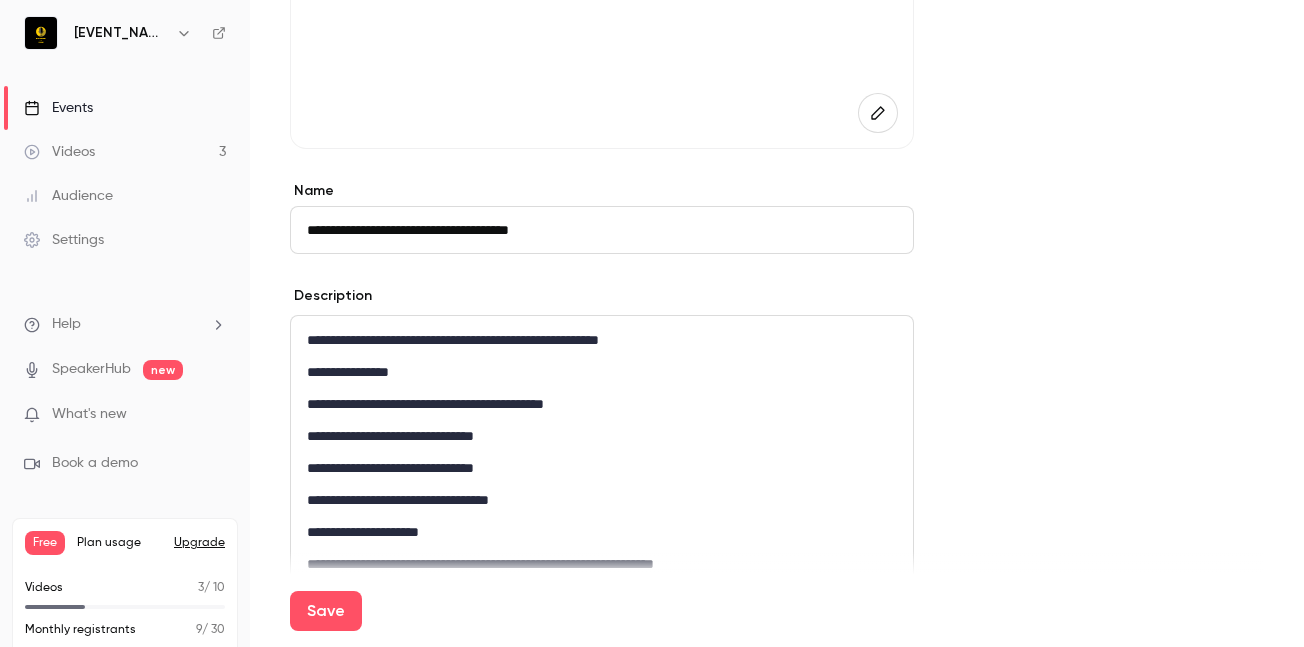 paste 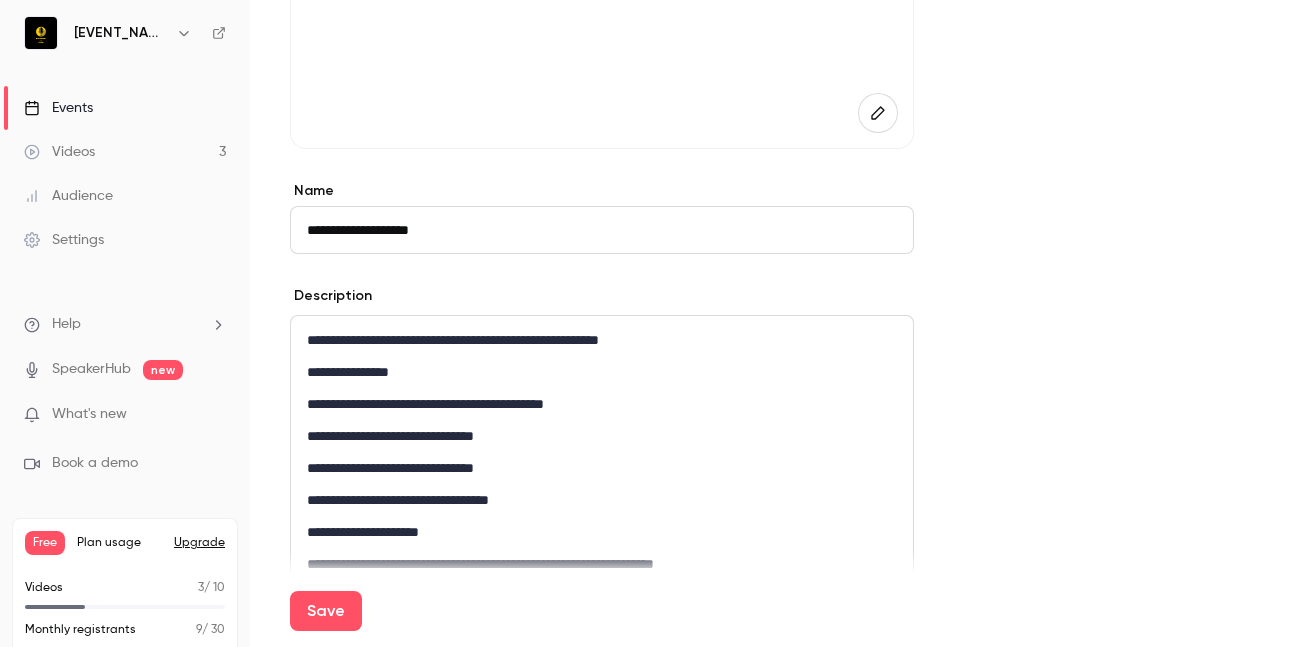 type on "**********" 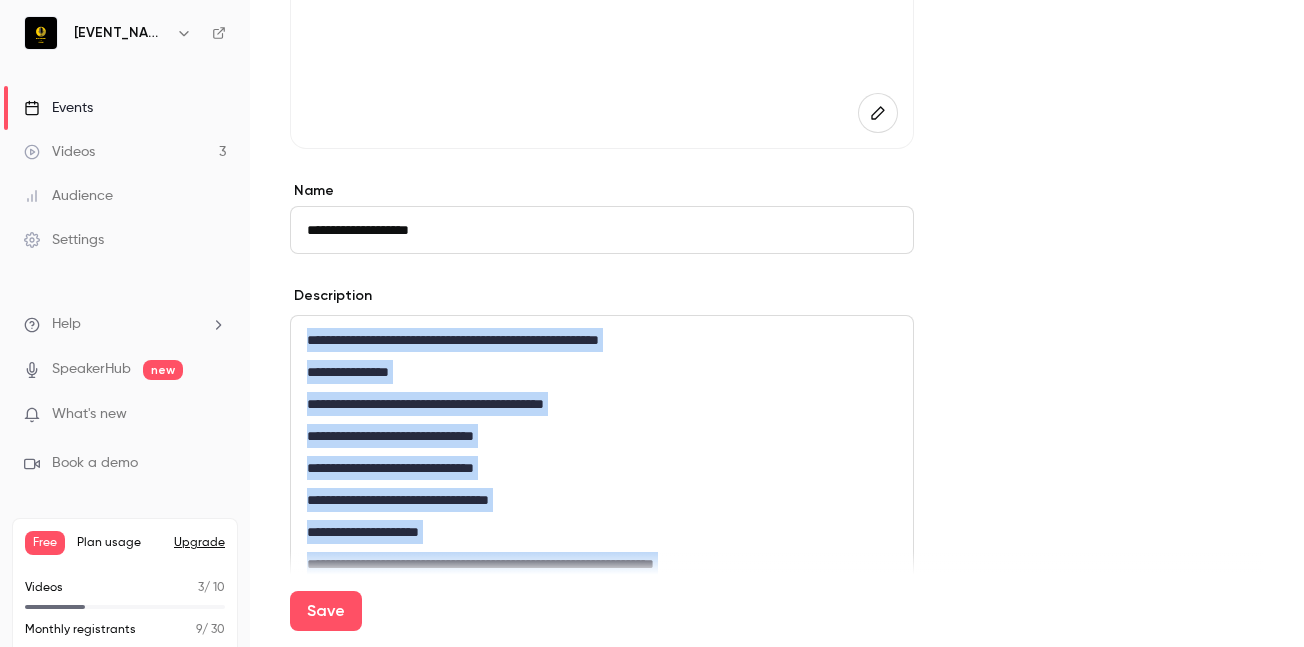 drag, startPoint x: 307, startPoint y: 339, endPoint x: 548, endPoint y: 605, distance: 358.93872 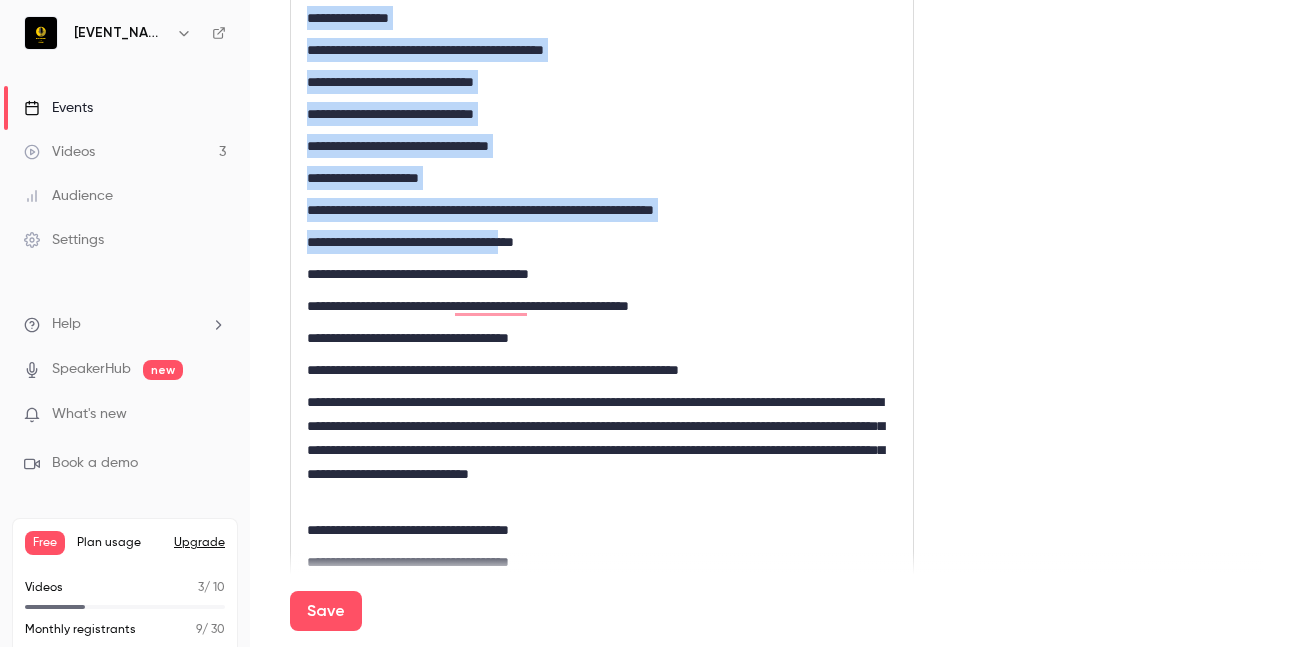 scroll, scrollTop: 726, scrollLeft: 0, axis: vertical 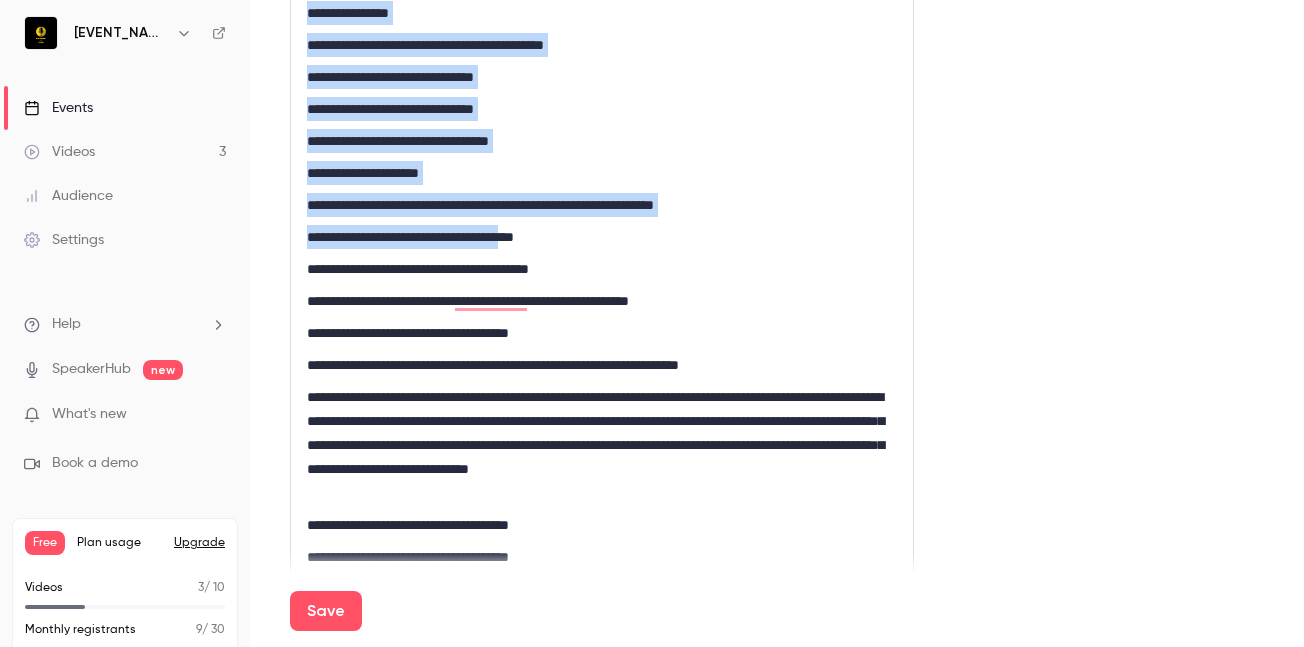 click on "**********" at bounding box center [602, 205] 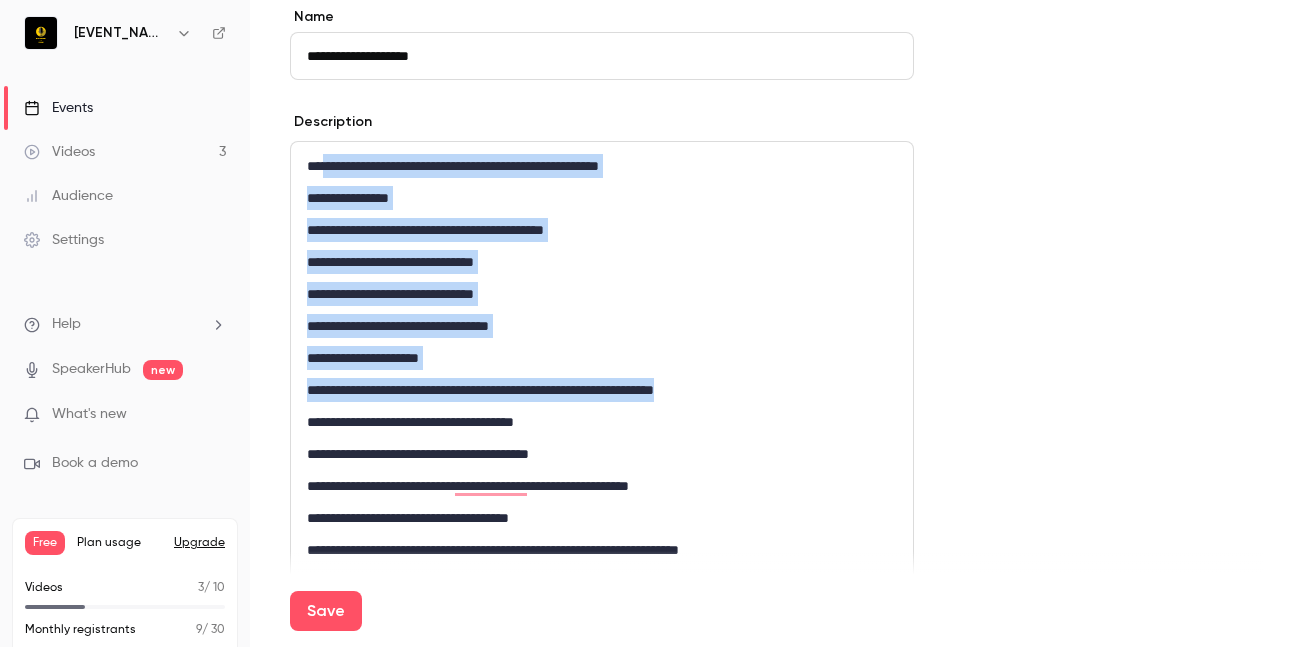 scroll, scrollTop: 515, scrollLeft: 0, axis: vertical 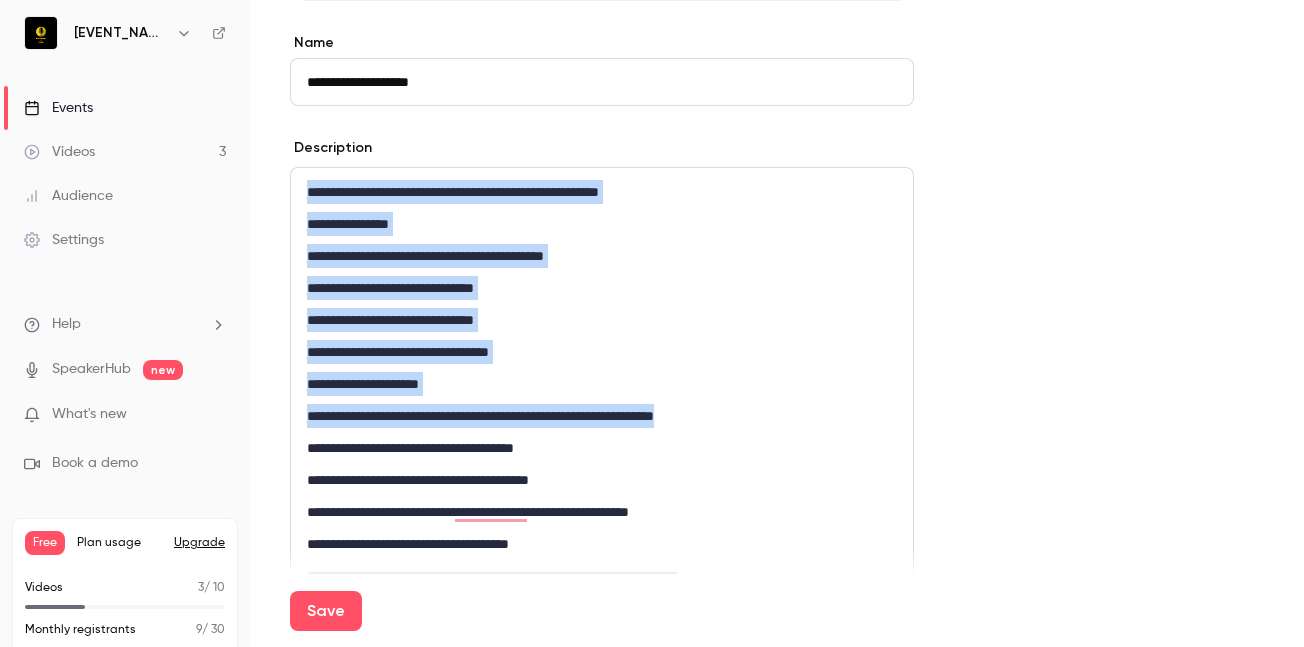 drag, startPoint x: 763, startPoint y: 207, endPoint x: 236, endPoint y: 125, distance: 533.3414 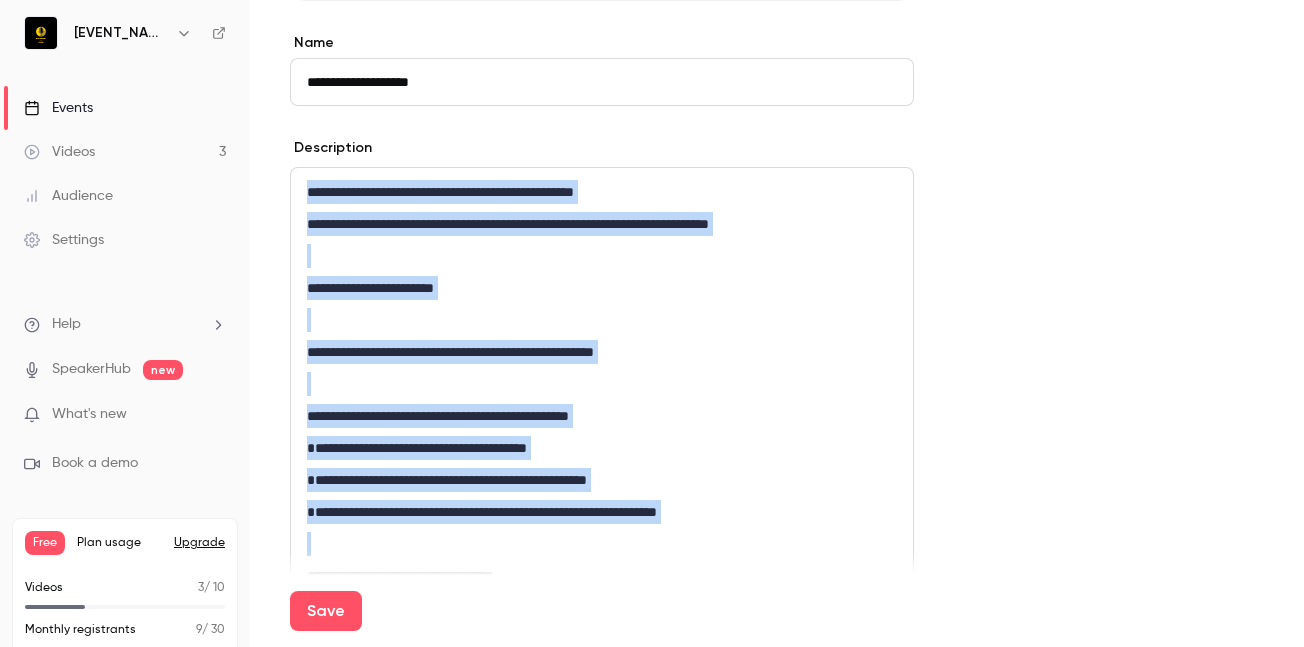 scroll, scrollTop: 384, scrollLeft: 0, axis: vertical 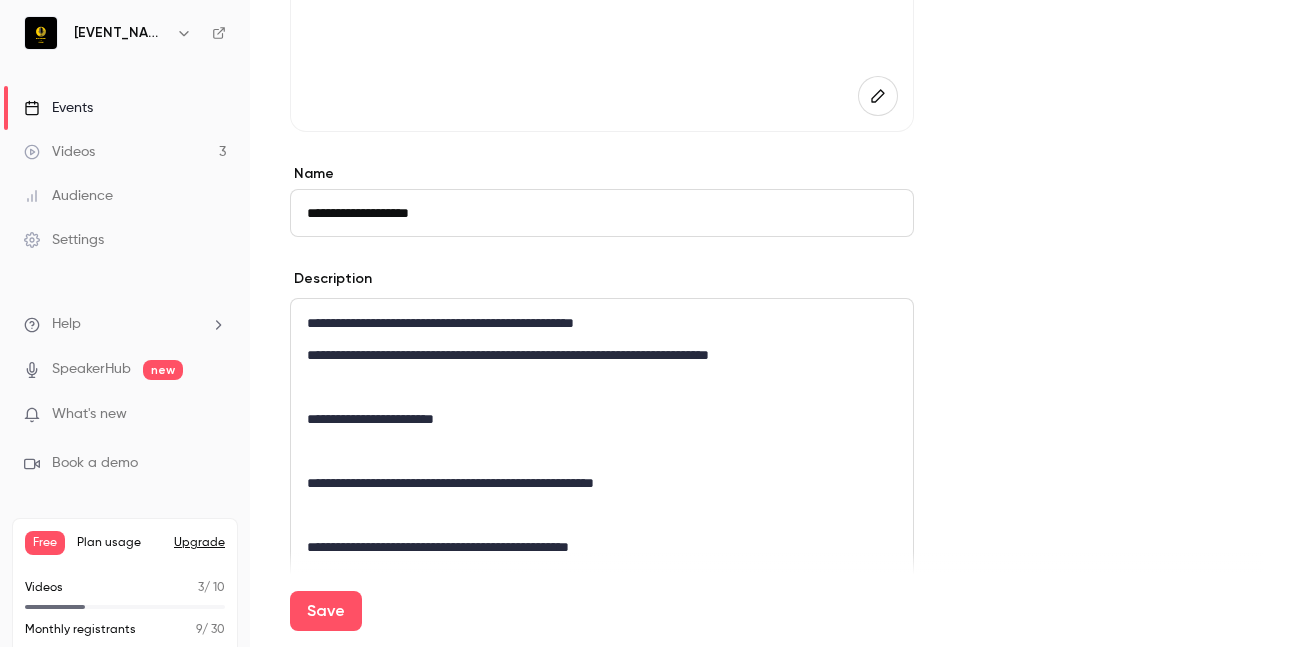 click at bounding box center [602, 387] 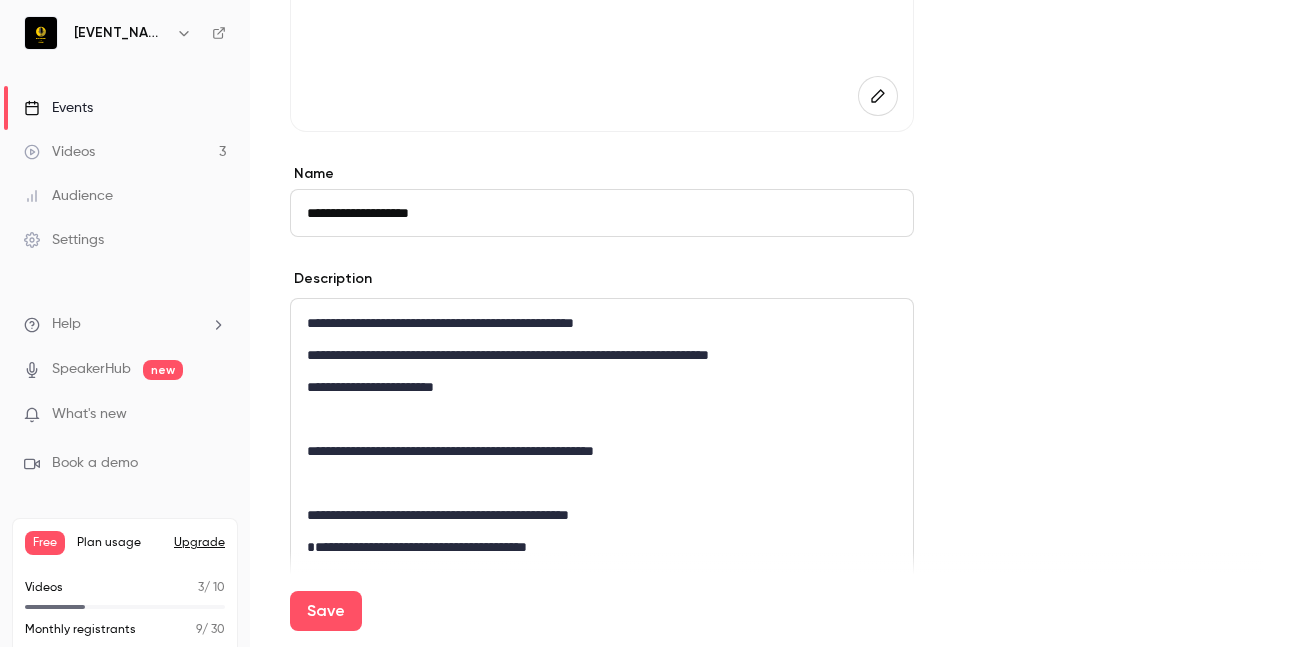 click at bounding box center (602, 419) 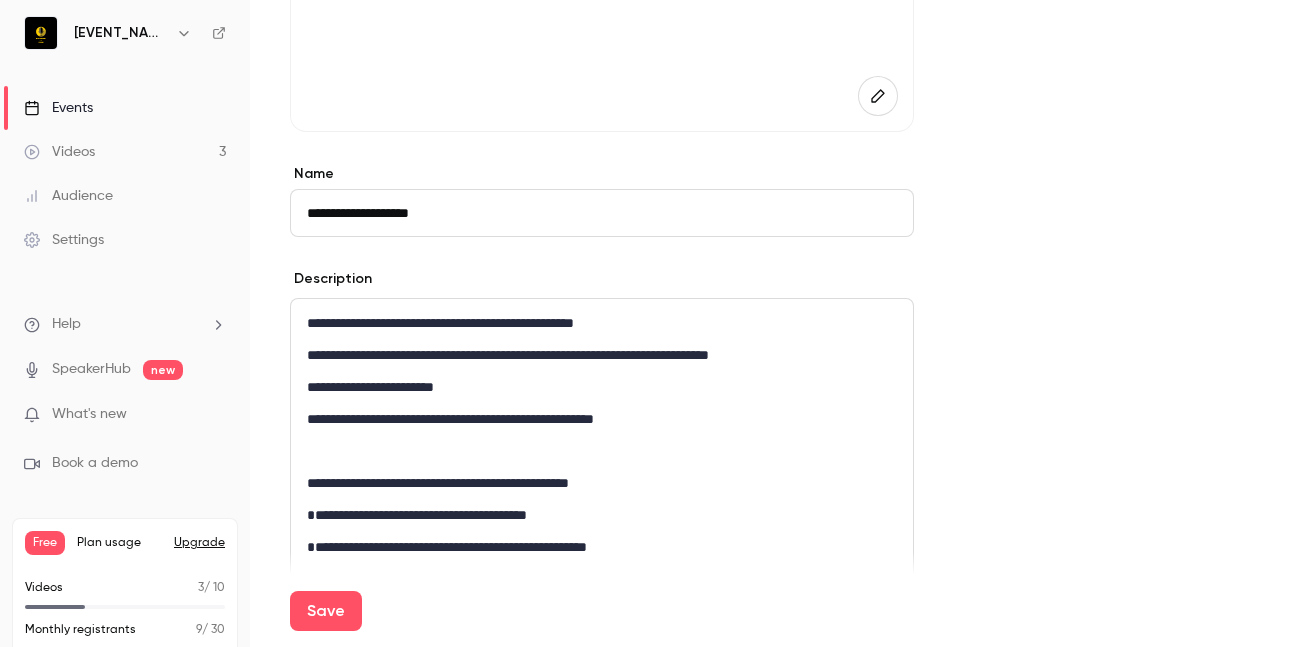 click at bounding box center [602, 451] 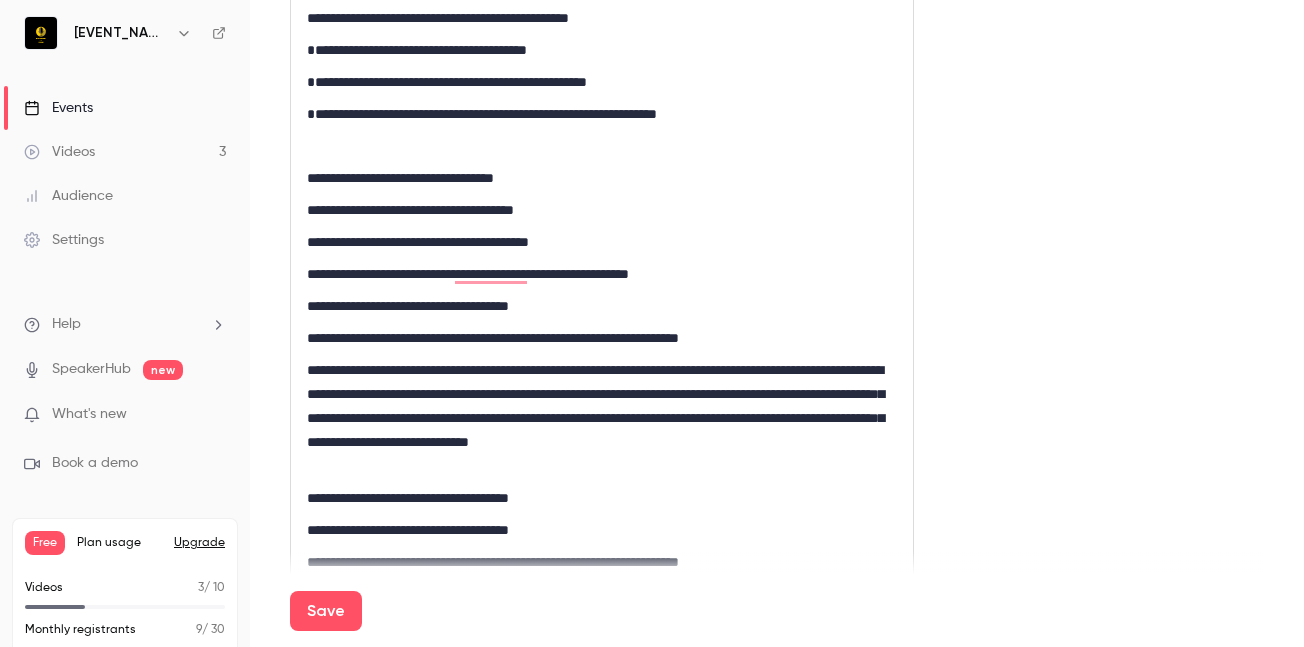 scroll, scrollTop: 826, scrollLeft: 0, axis: vertical 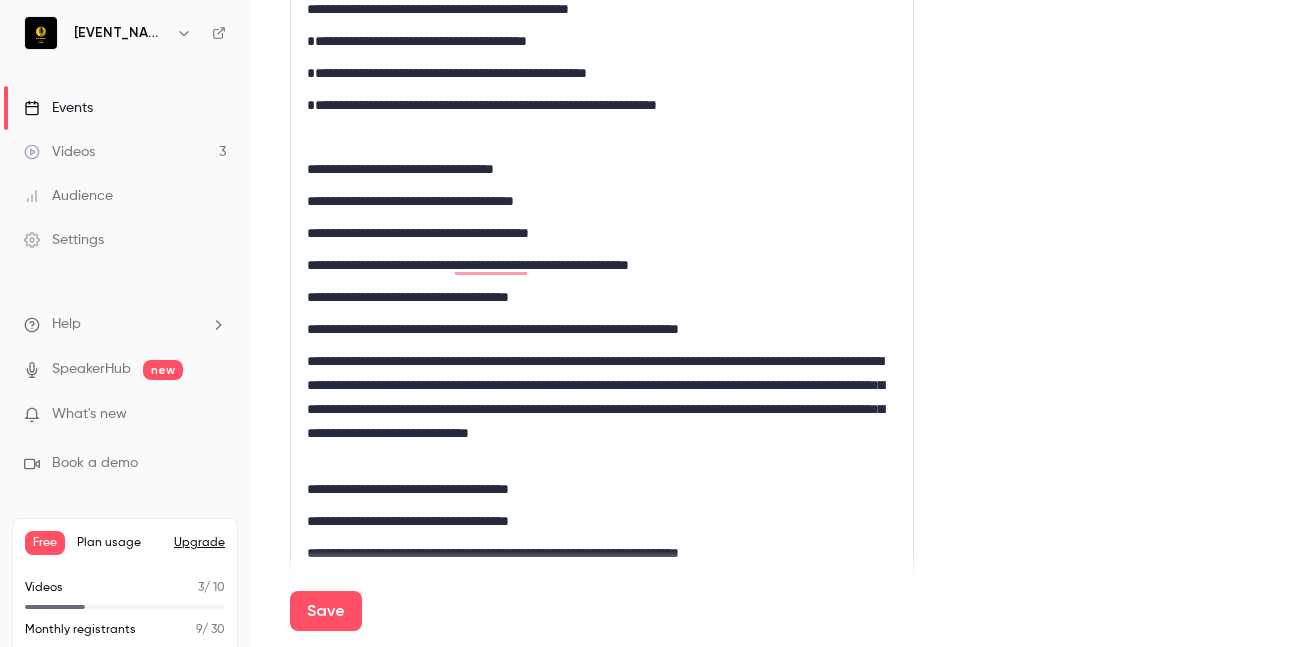 click at bounding box center [602, 137] 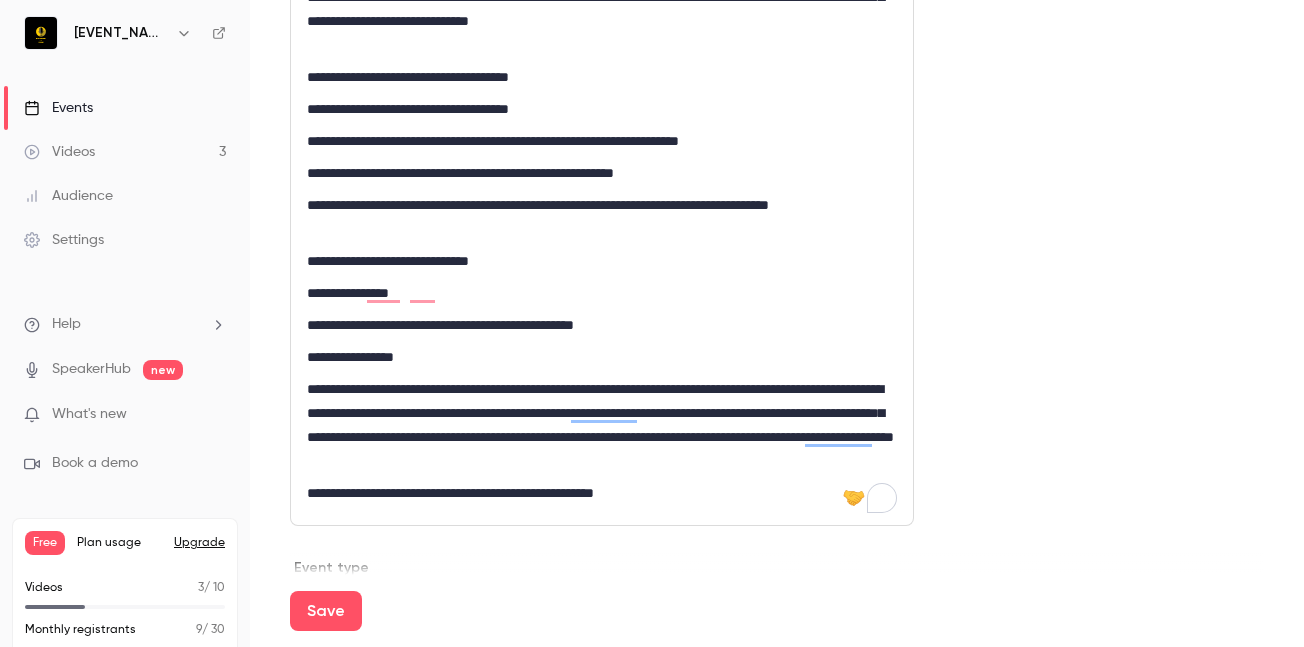 scroll, scrollTop: 1214, scrollLeft: 0, axis: vertical 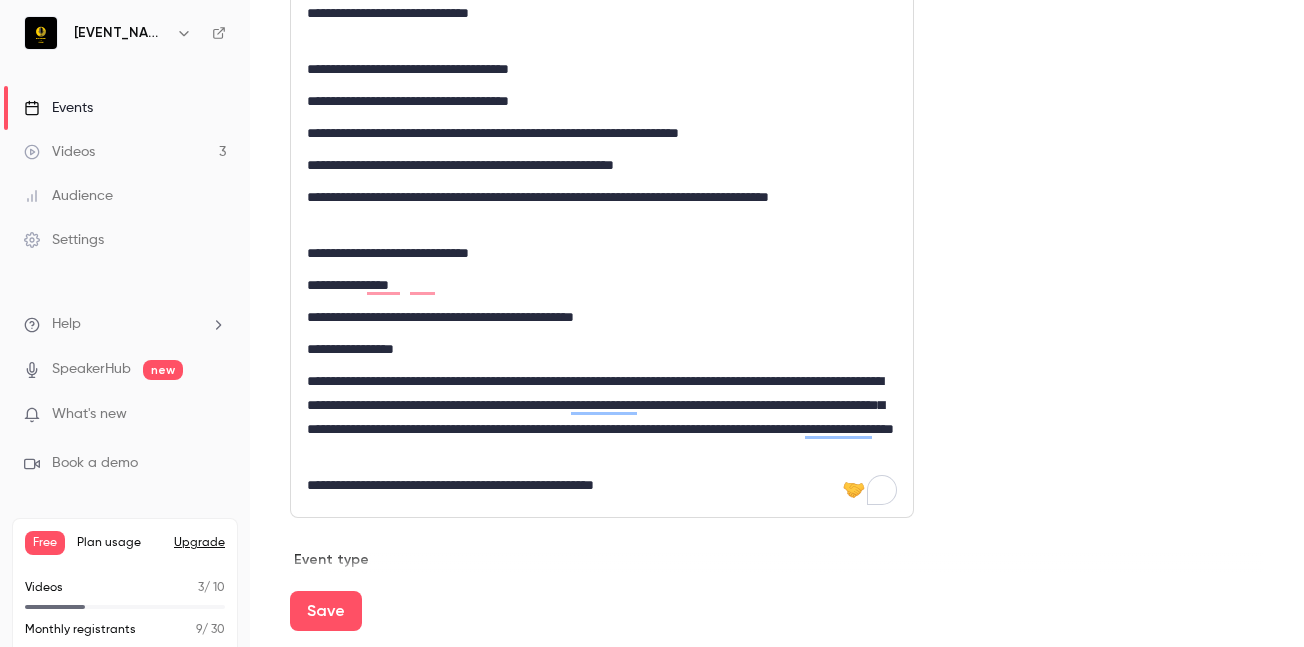 click on "**********" at bounding box center (602, 253) 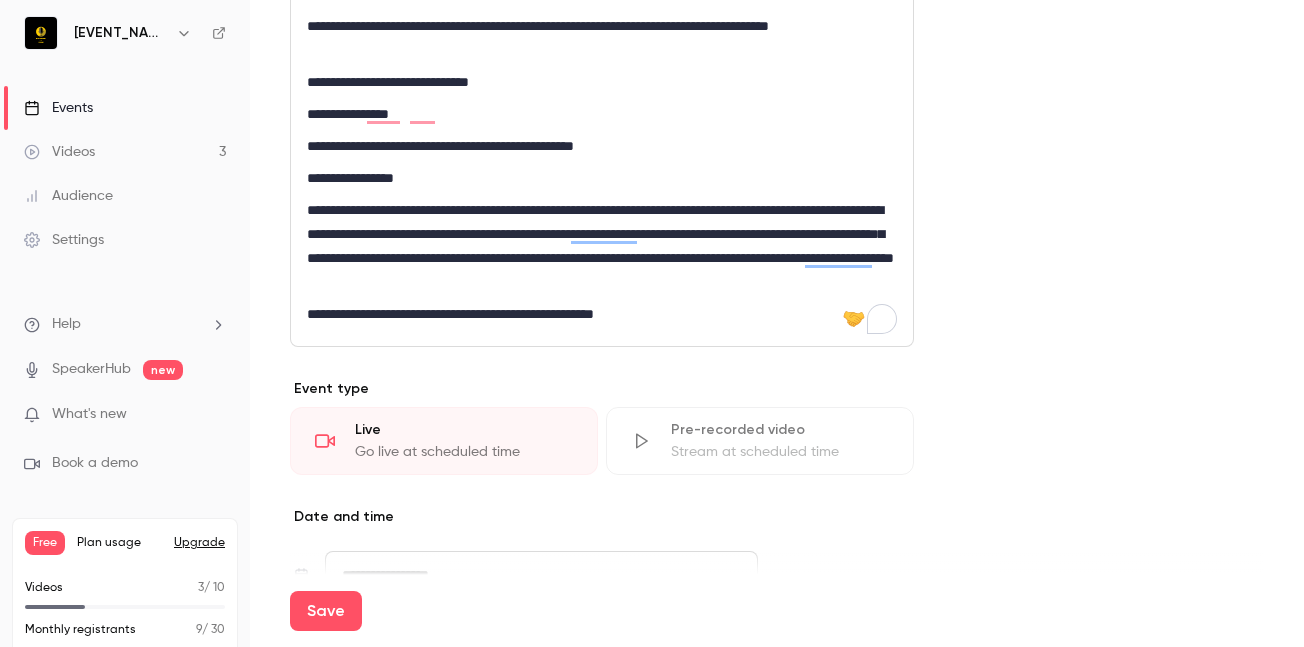 scroll, scrollTop: 1411, scrollLeft: 0, axis: vertical 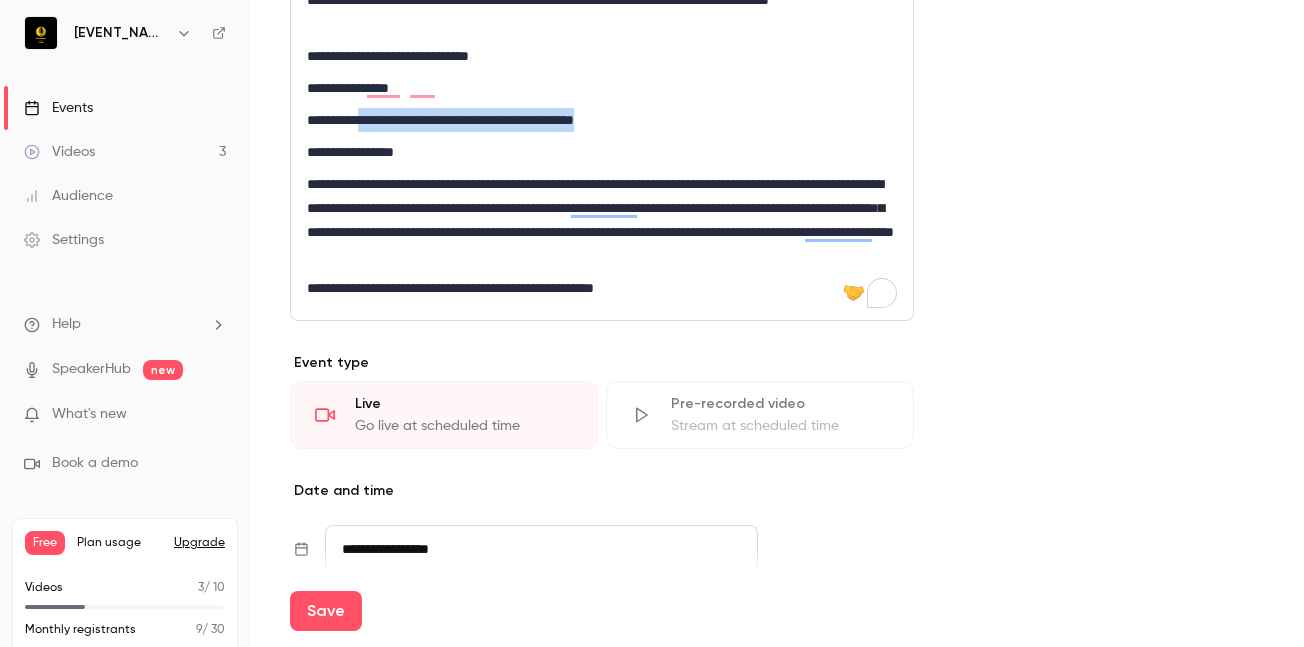 drag, startPoint x: 648, startPoint y: 124, endPoint x: 371, endPoint y: 127, distance: 277.01624 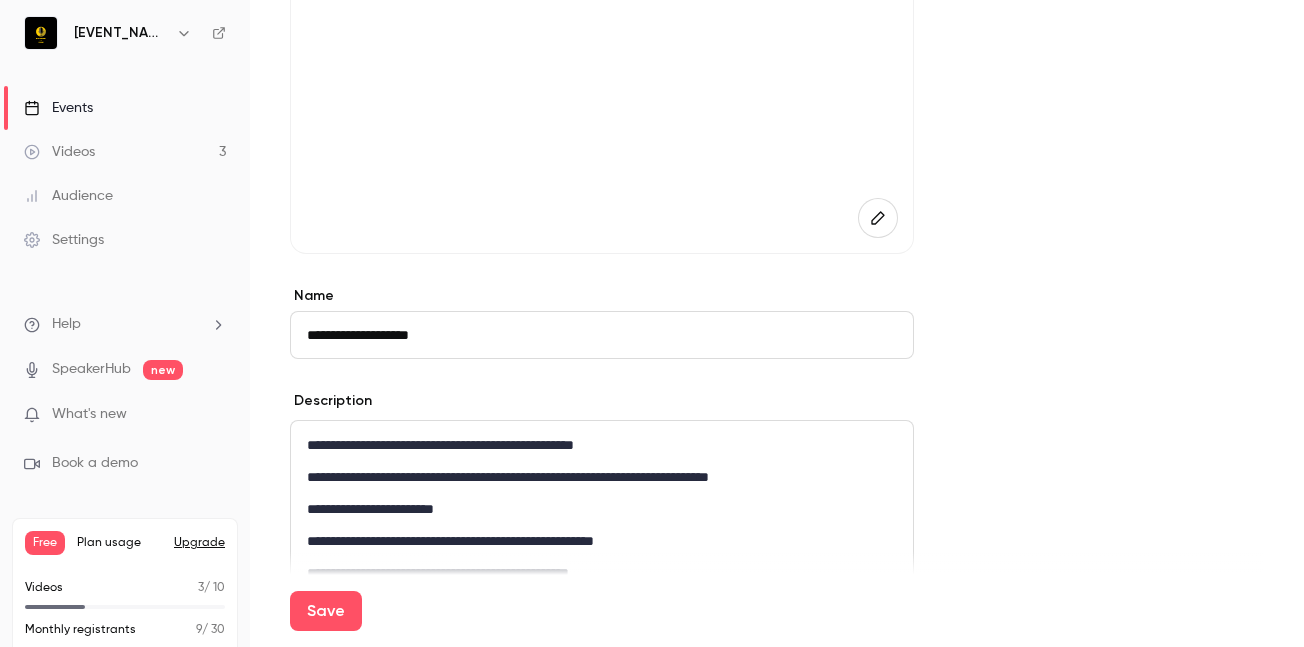 scroll, scrollTop: 253, scrollLeft: 0, axis: vertical 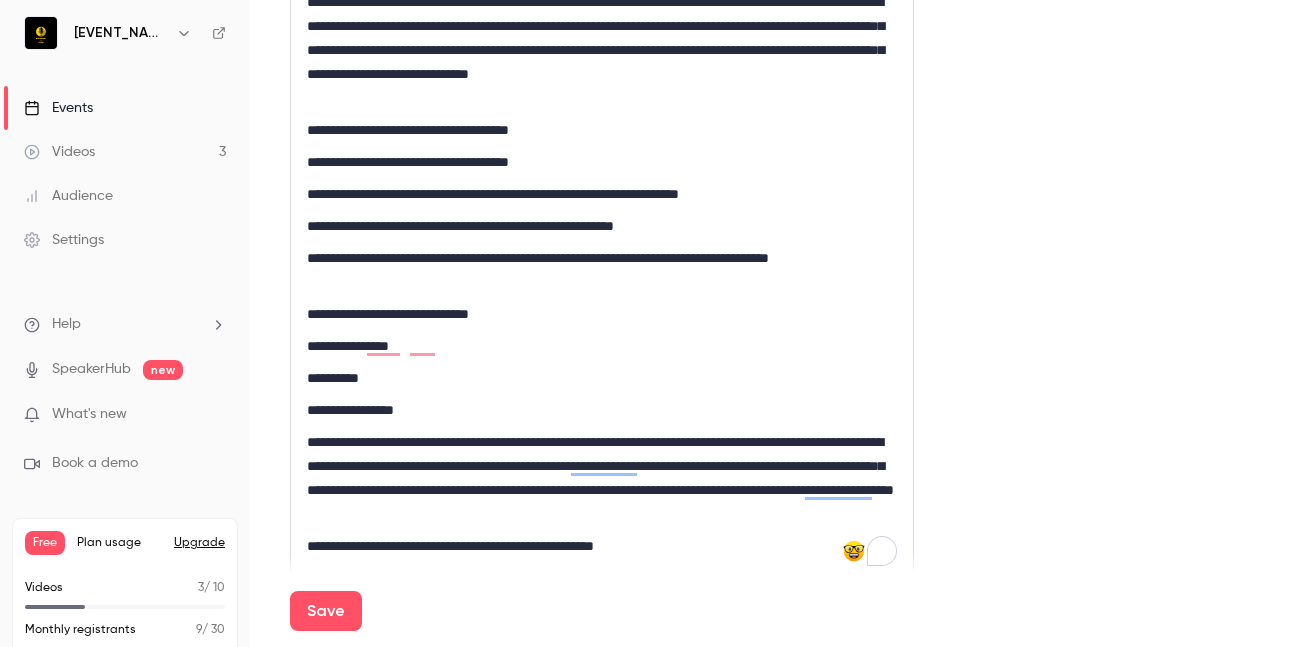 click on "*********" at bounding box center (602, 378) 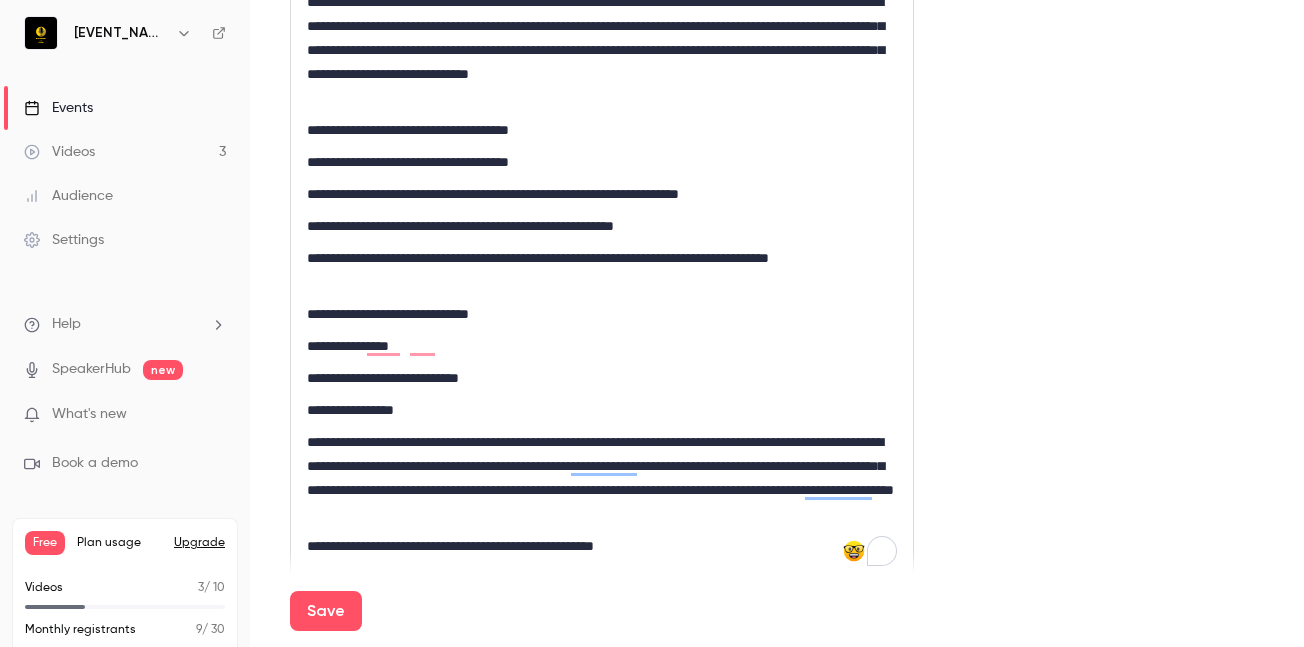 scroll, scrollTop: 0, scrollLeft: 0, axis: both 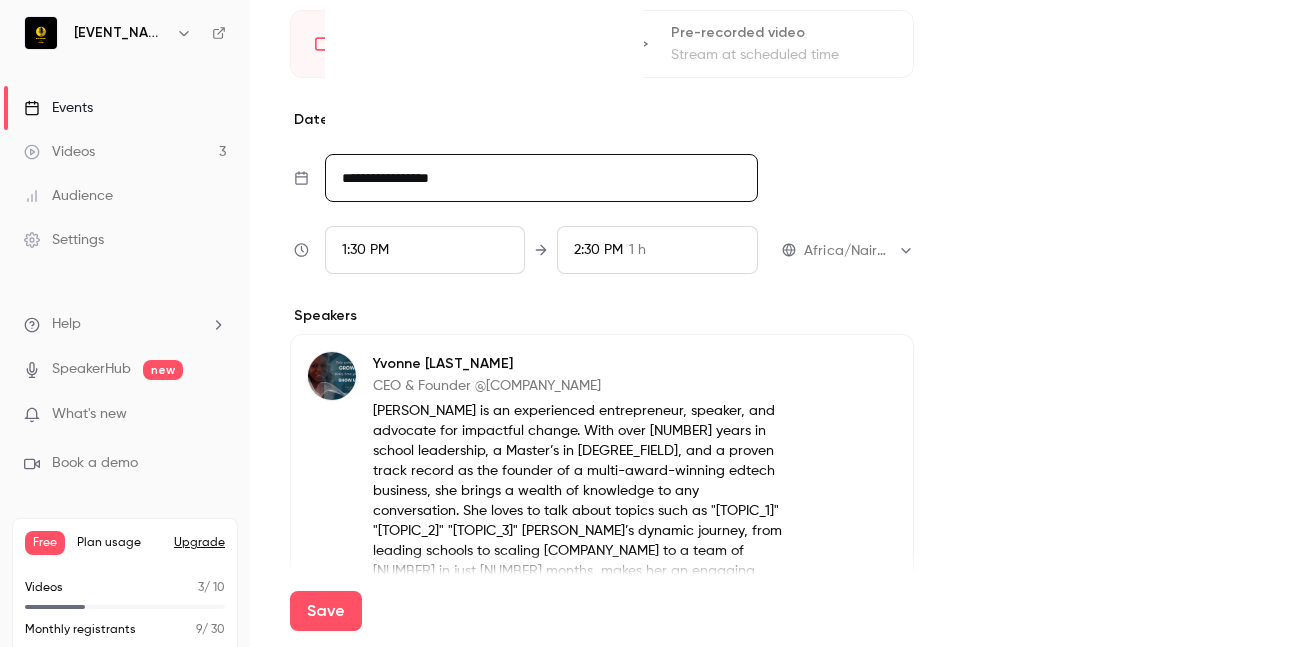 click on "**********" at bounding box center (541, 178) 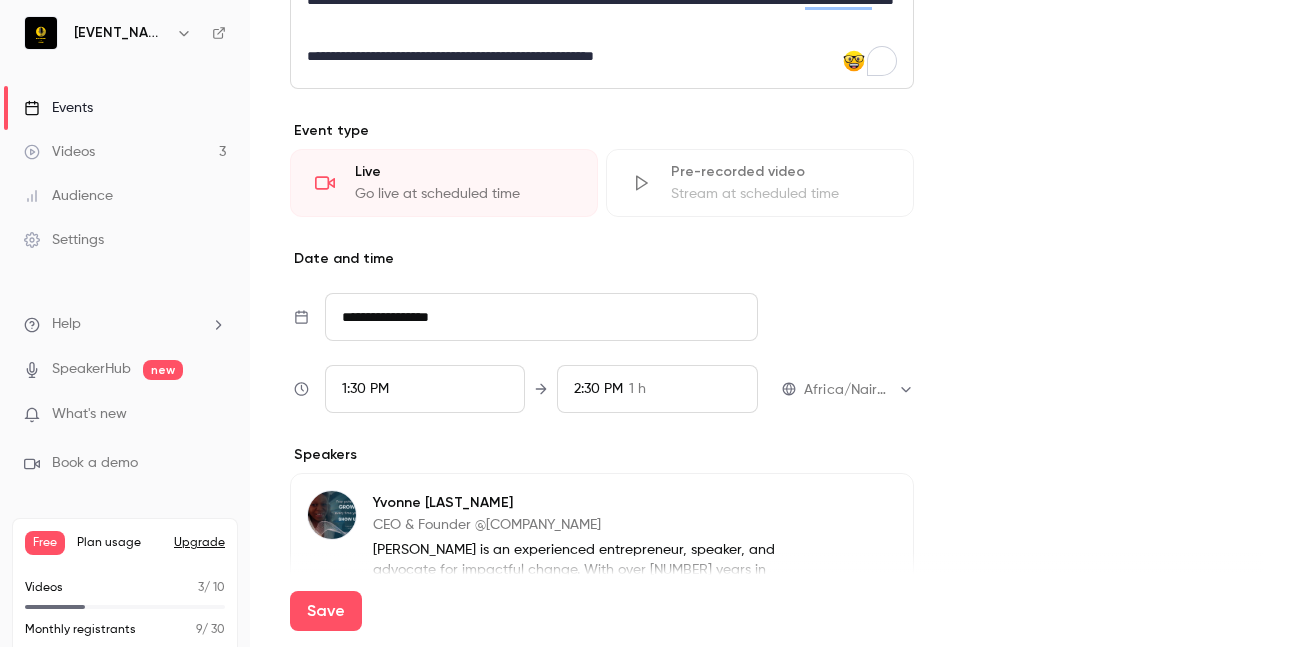 scroll, scrollTop: 1638, scrollLeft: 0, axis: vertical 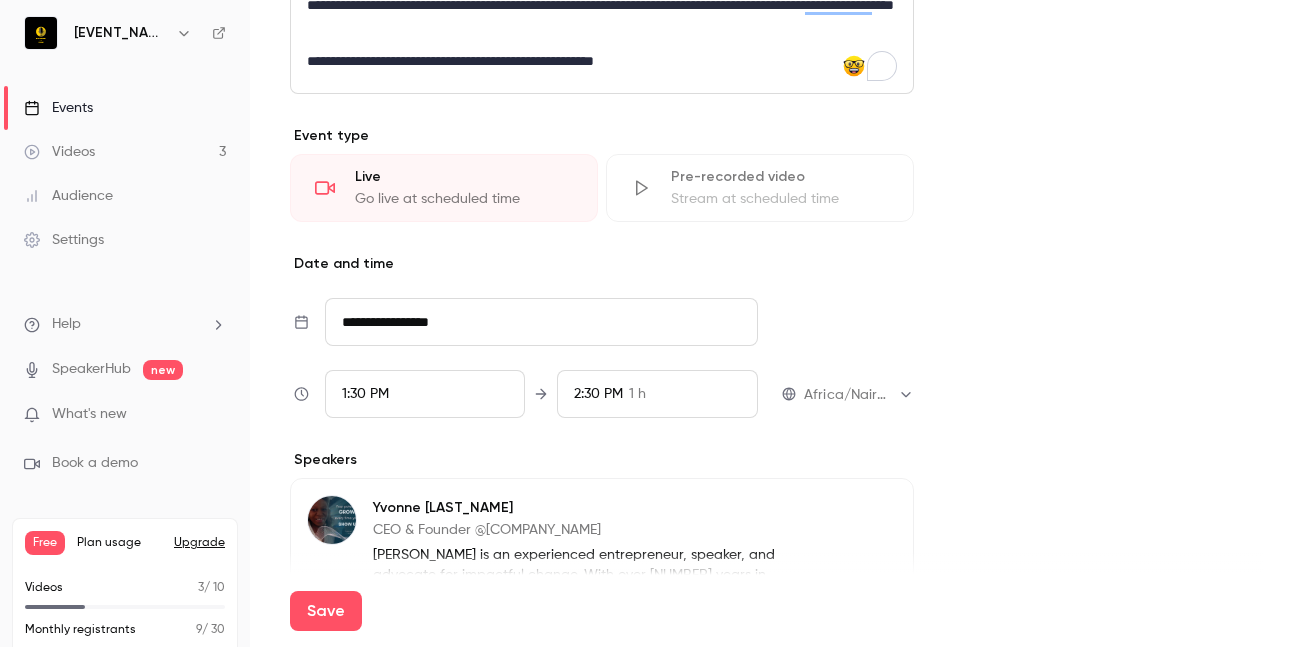 click on "**********" at bounding box center [541, 322] 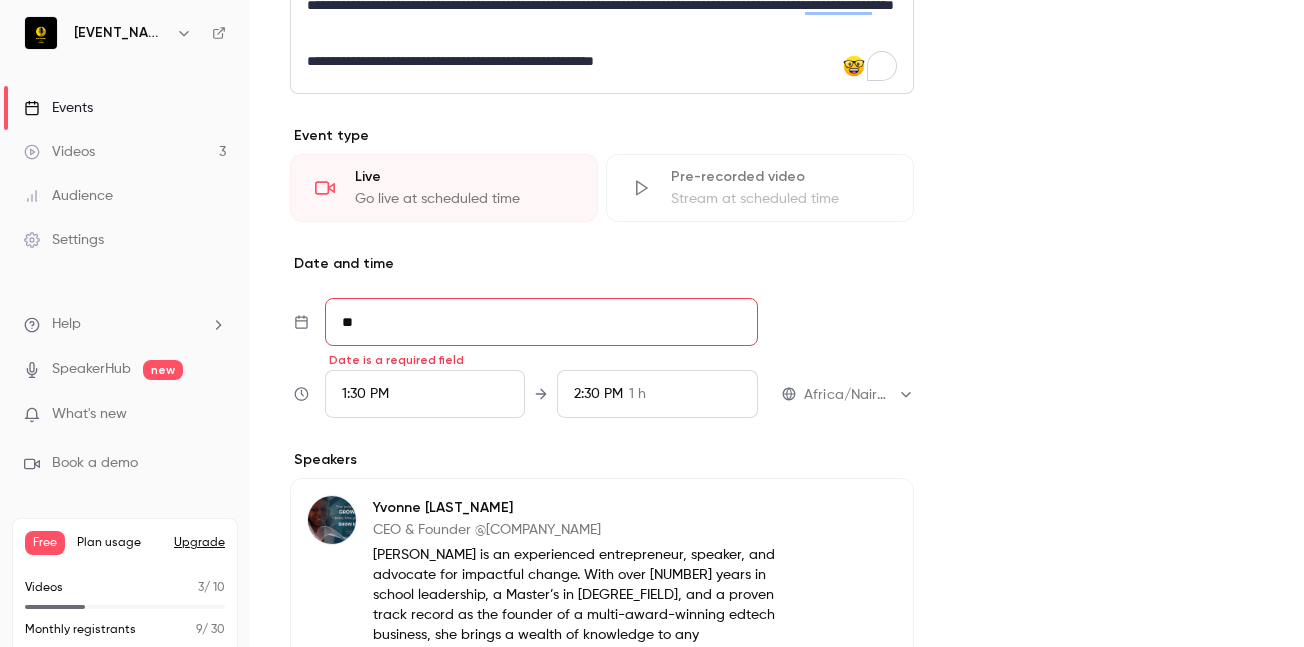 type on "*" 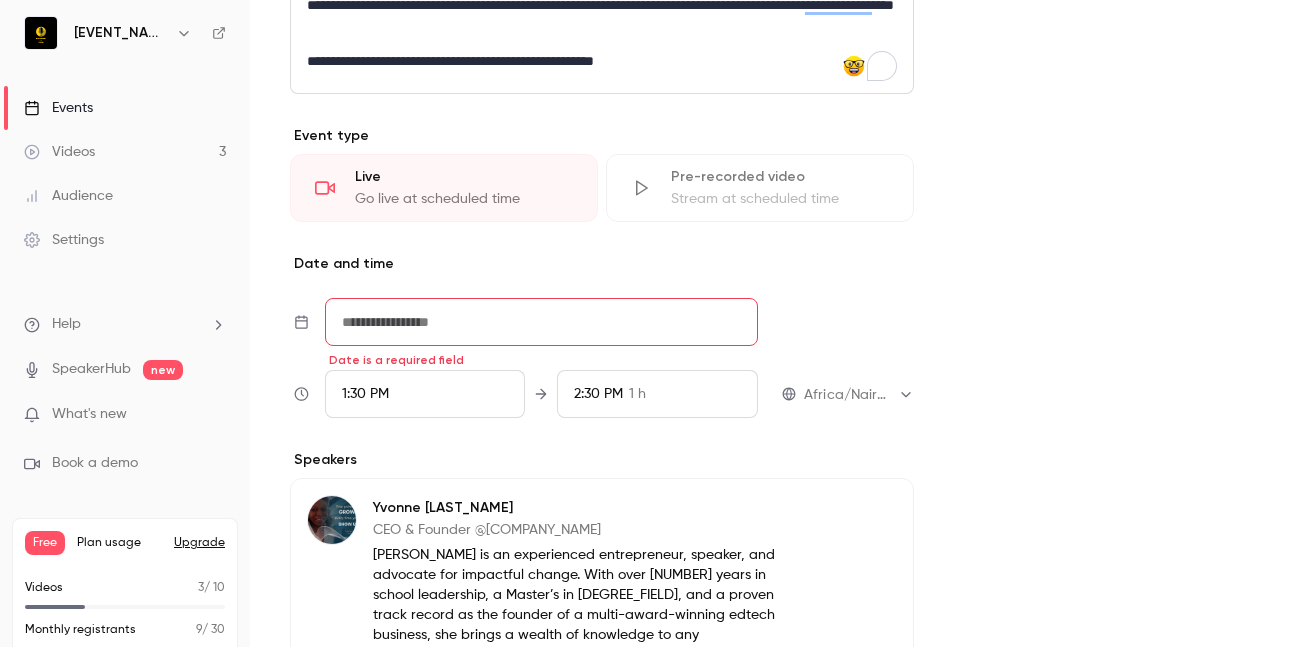 click at bounding box center [541, 322] 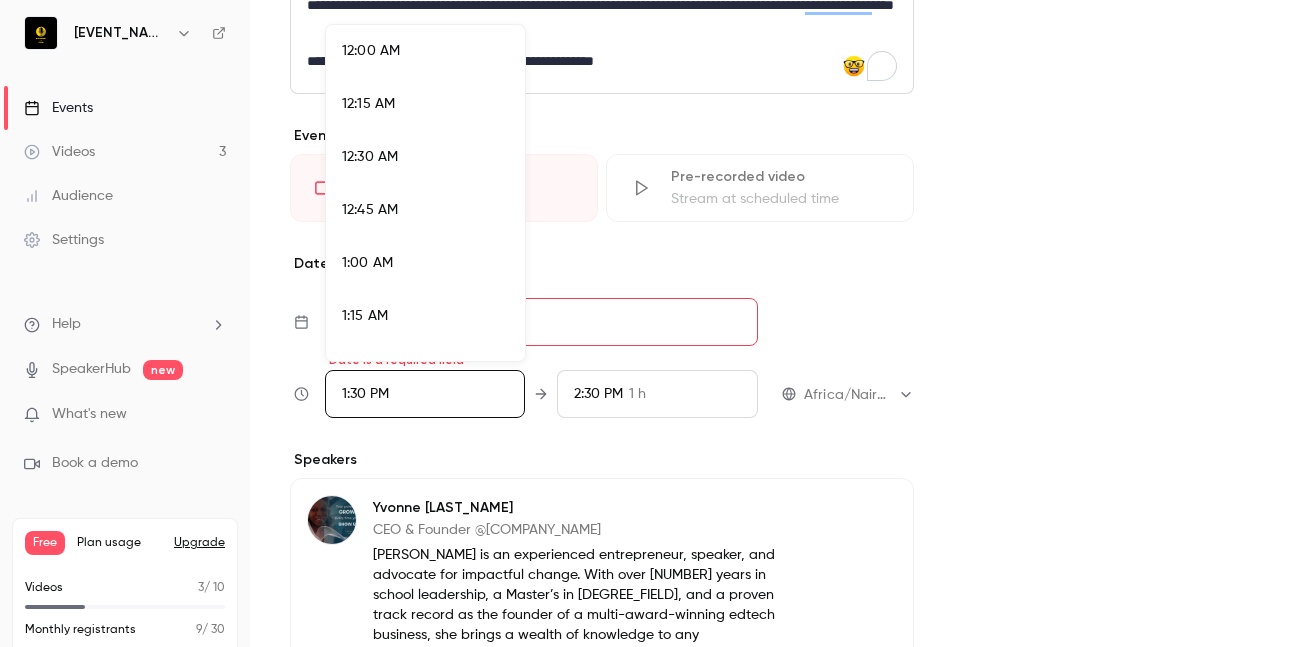 scroll, scrollTop: 2721, scrollLeft: 0, axis: vertical 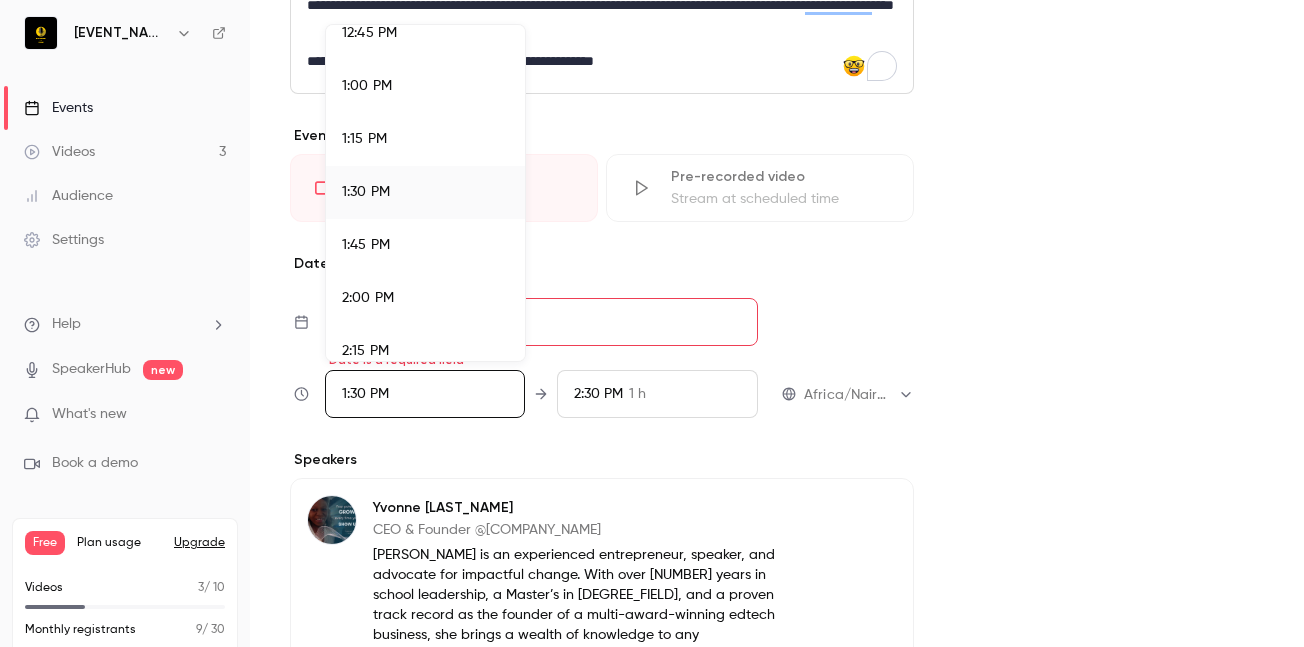 click at bounding box center (652, 323) 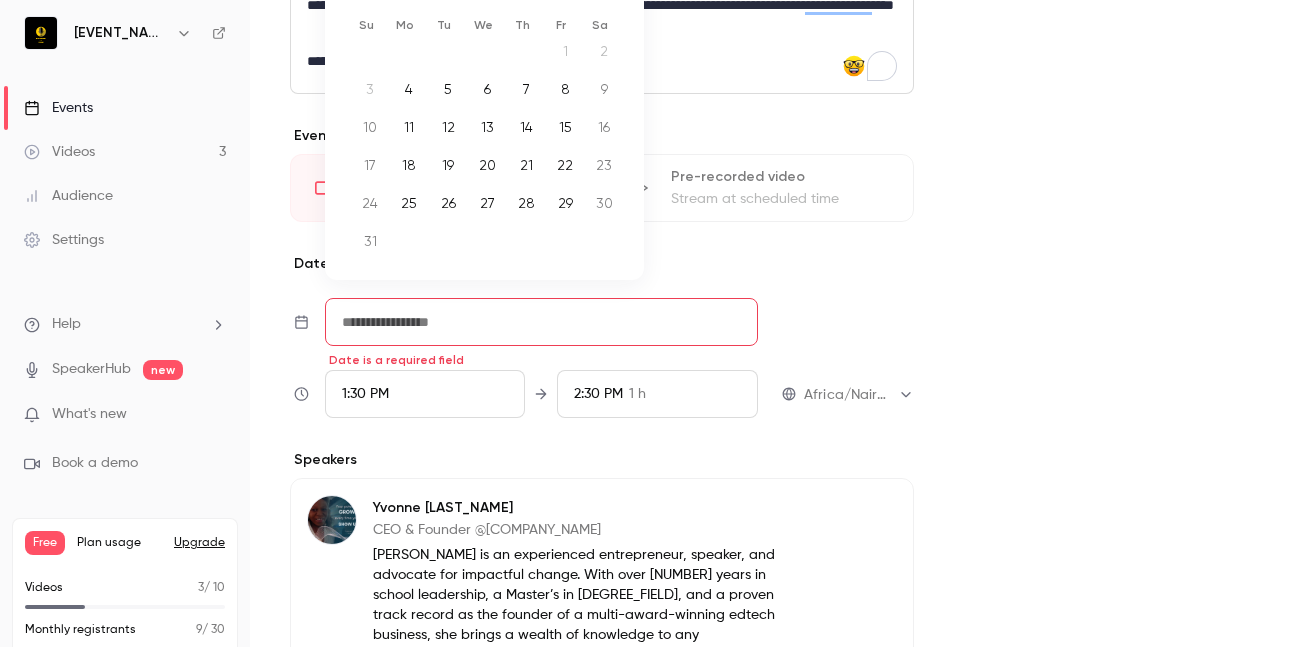 click at bounding box center (541, 322) 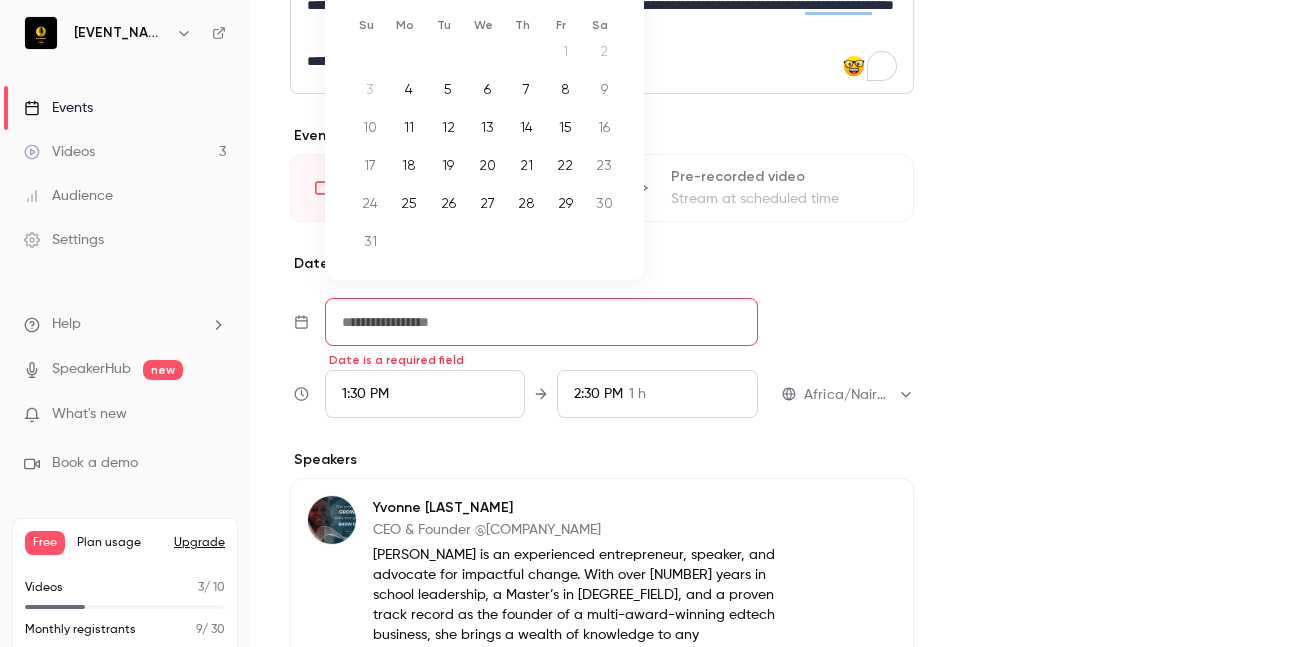 click on "8" at bounding box center (565, 89) 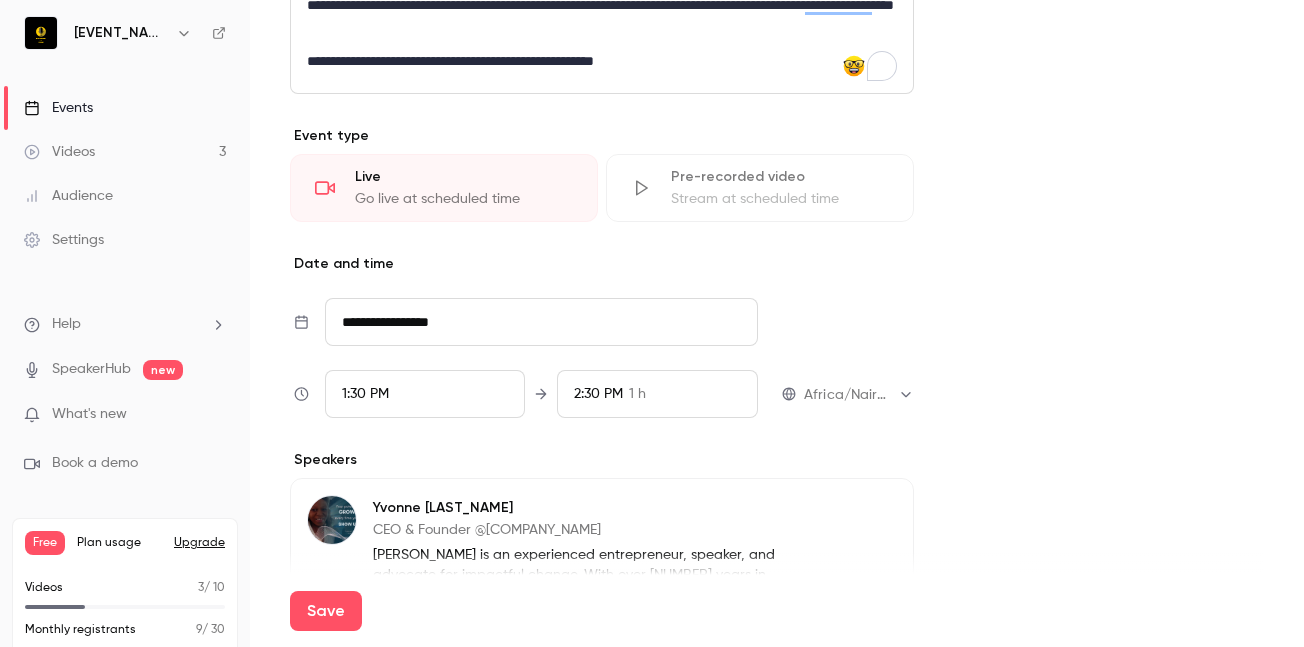 click on "1:30 PM" at bounding box center (425, 394) 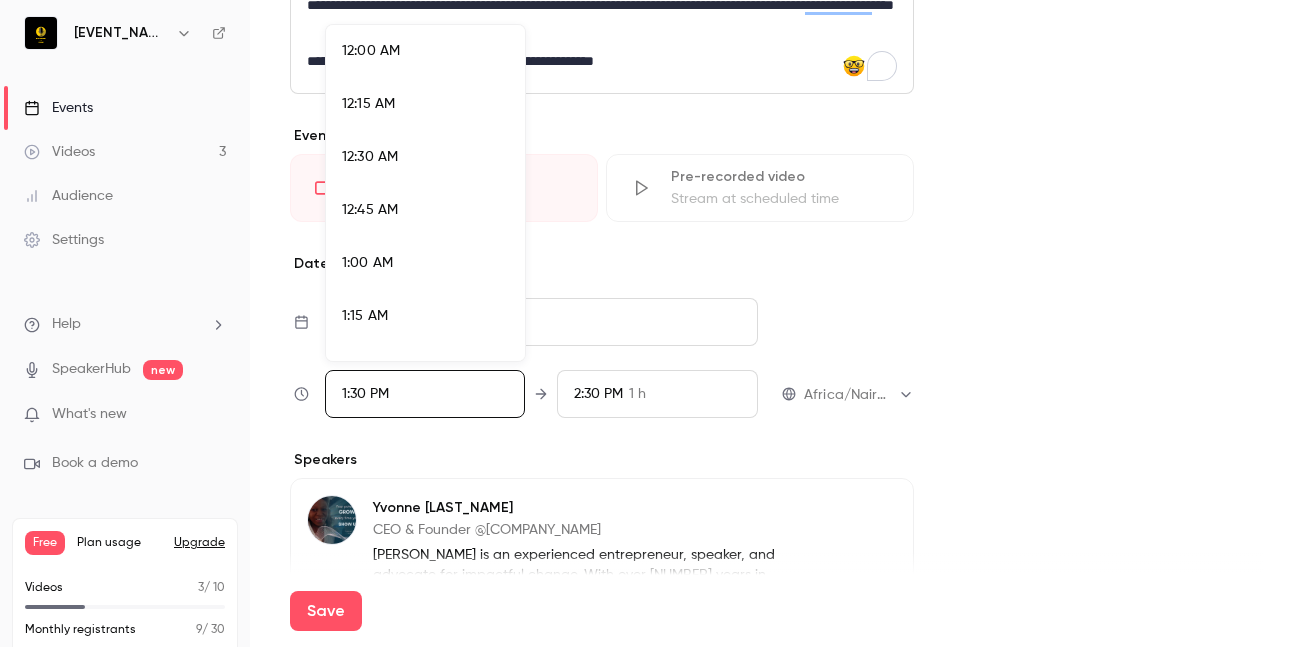 scroll, scrollTop: 2721, scrollLeft: 0, axis: vertical 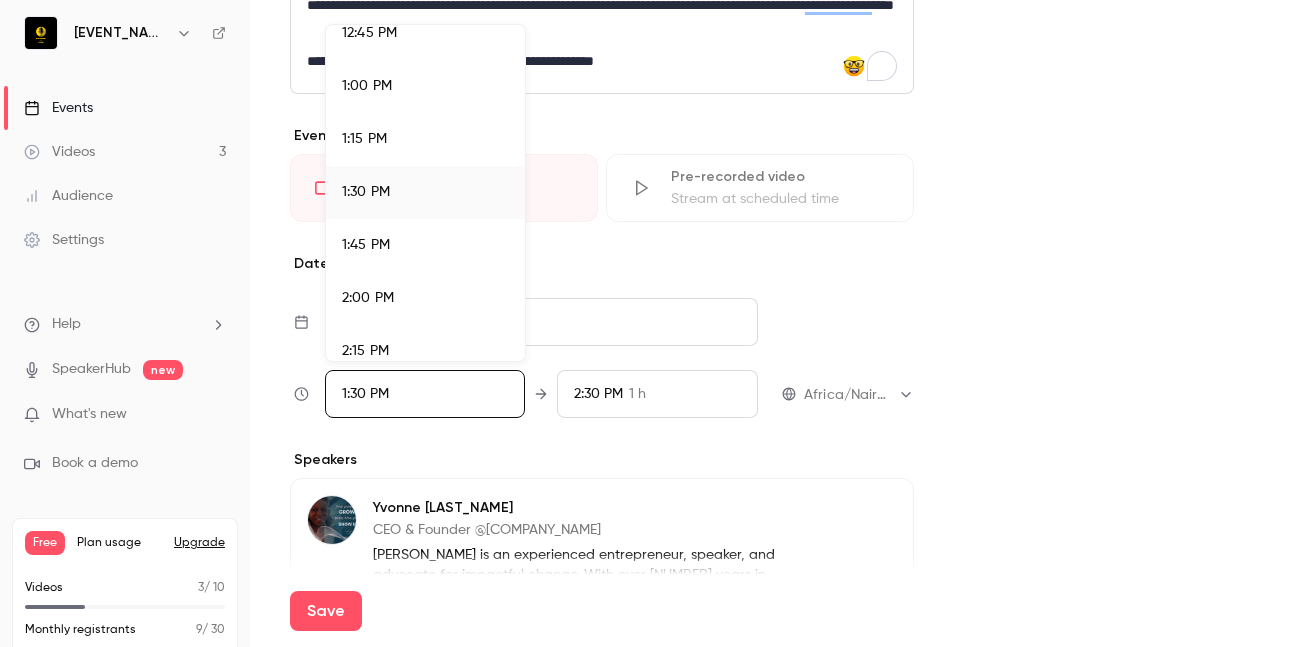 click at bounding box center (652, 323) 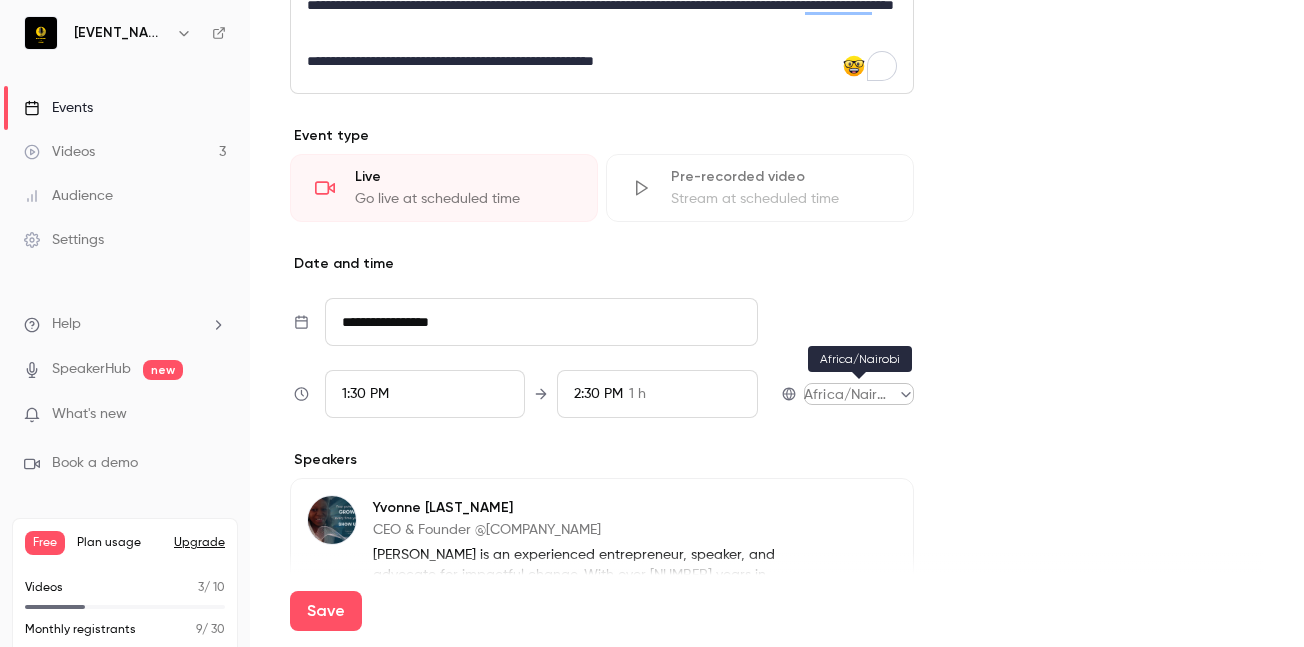click on "**********" at bounding box center (652, 323) 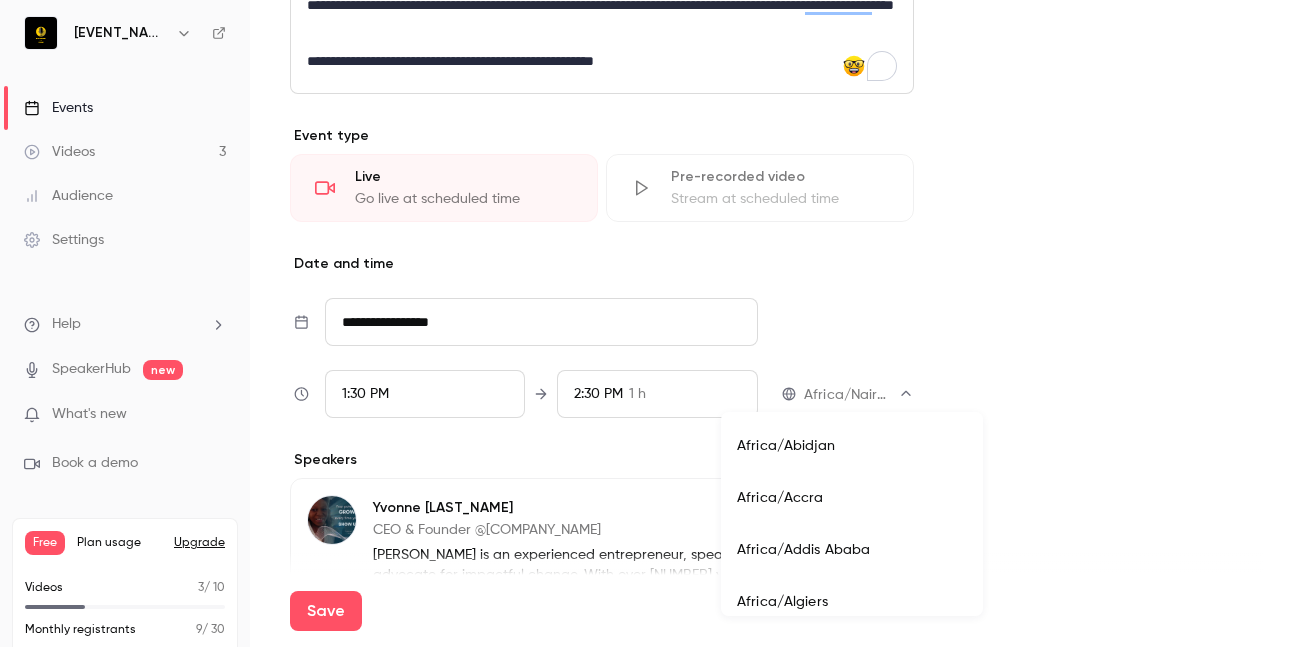 scroll, scrollTop: 2116, scrollLeft: 0, axis: vertical 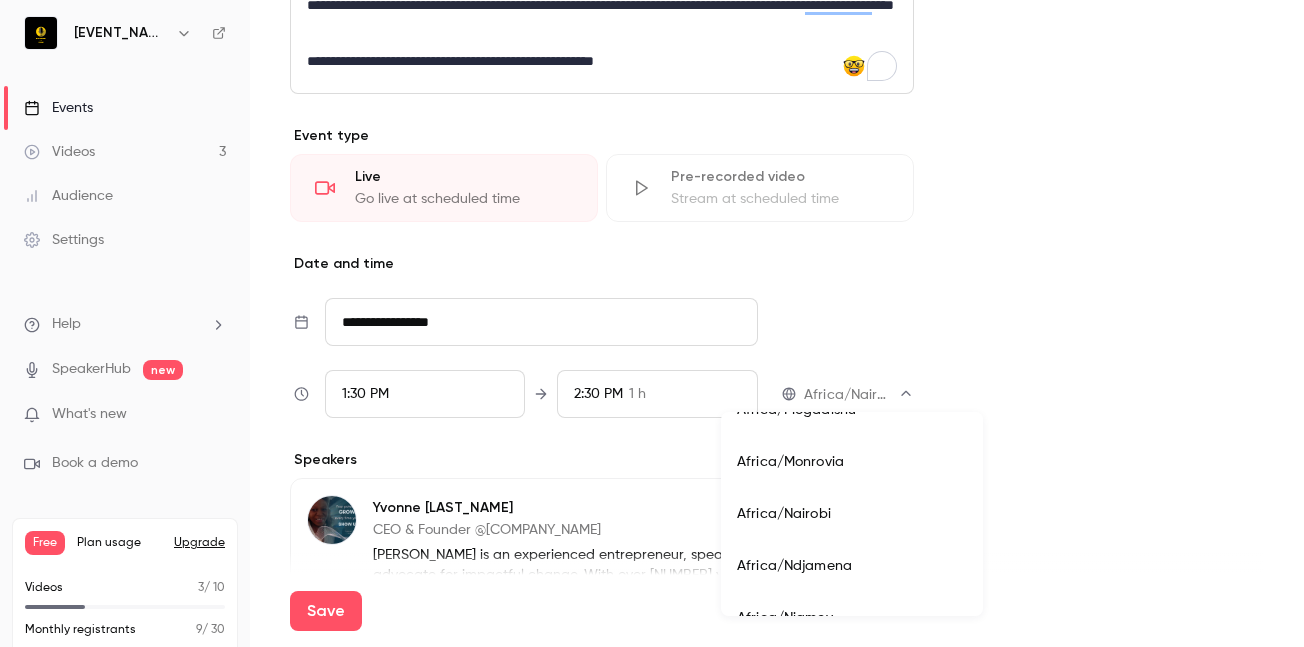 type 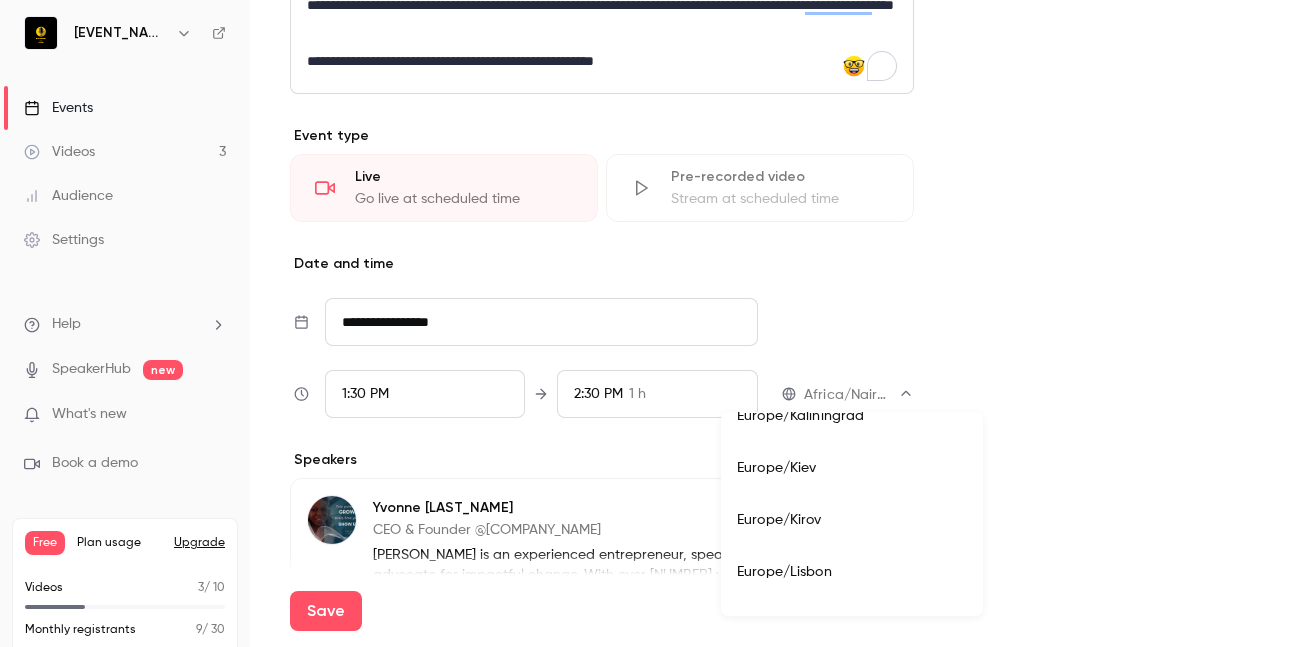 scroll, scrollTop: 17385, scrollLeft: 0, axis: vertical 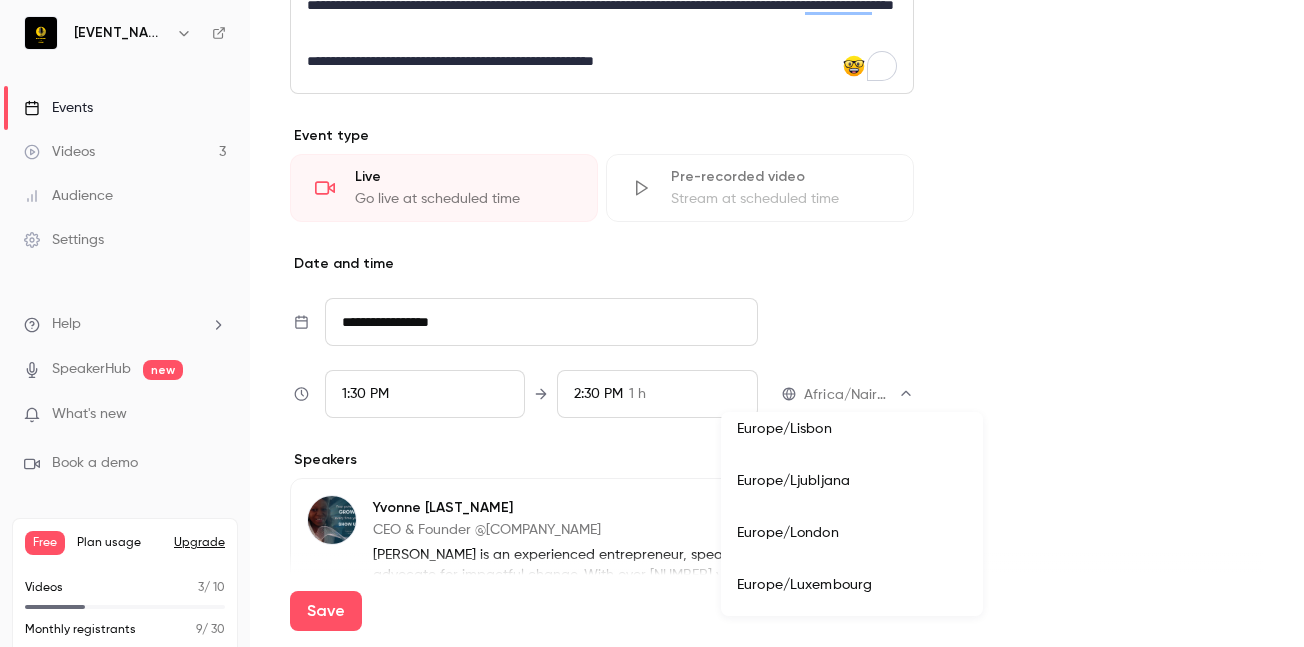 click on "Europe/London" at bounding box center [852, 533] 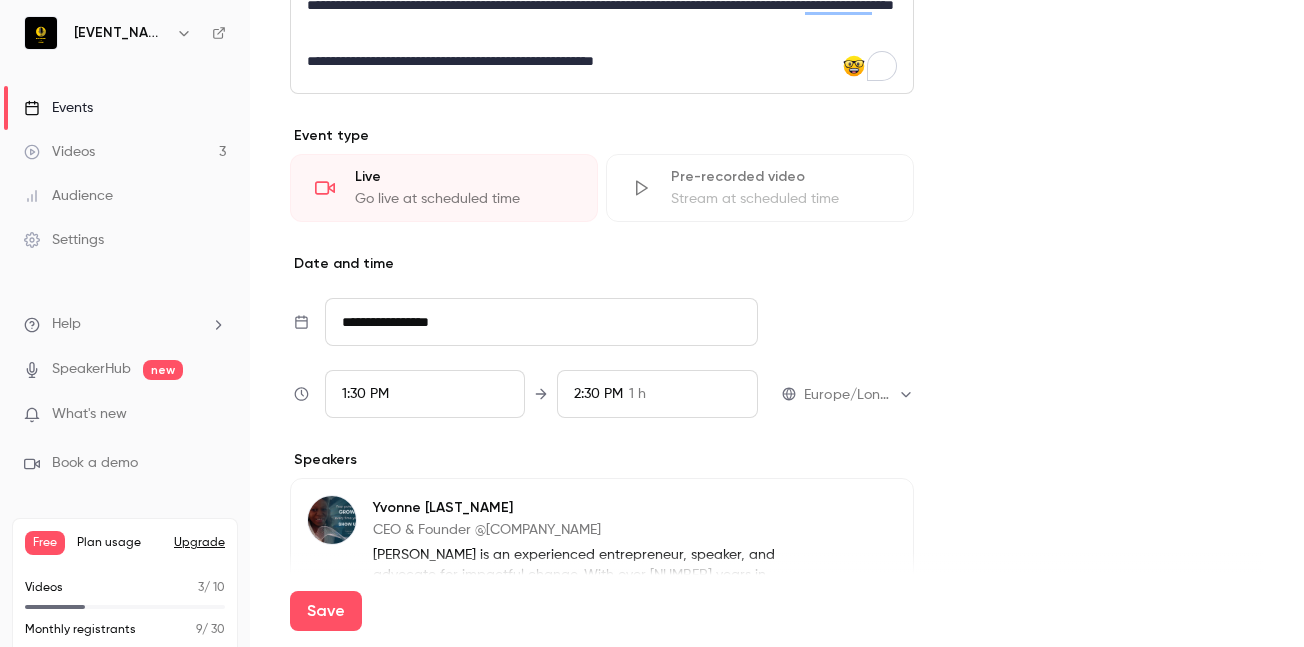 click on "1:30 PM" at bounding box center [425, 394] 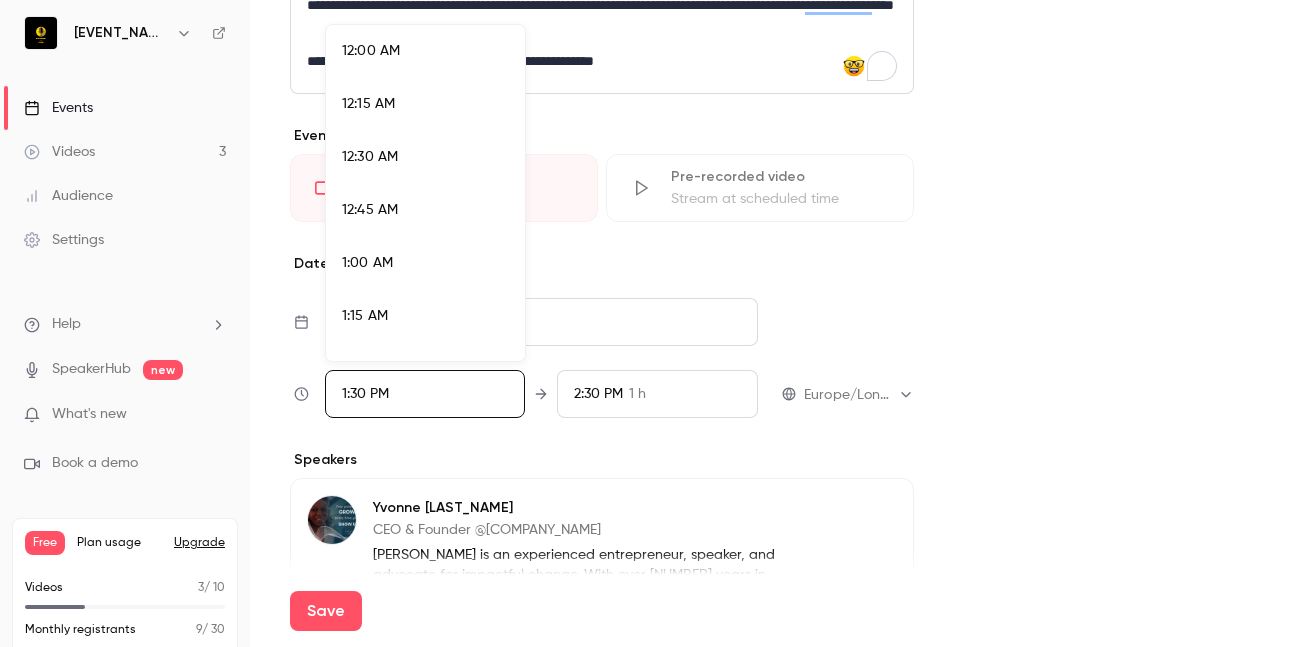 scroll, scrollTop: 2721, scrollLeft: 0, axis: vertical 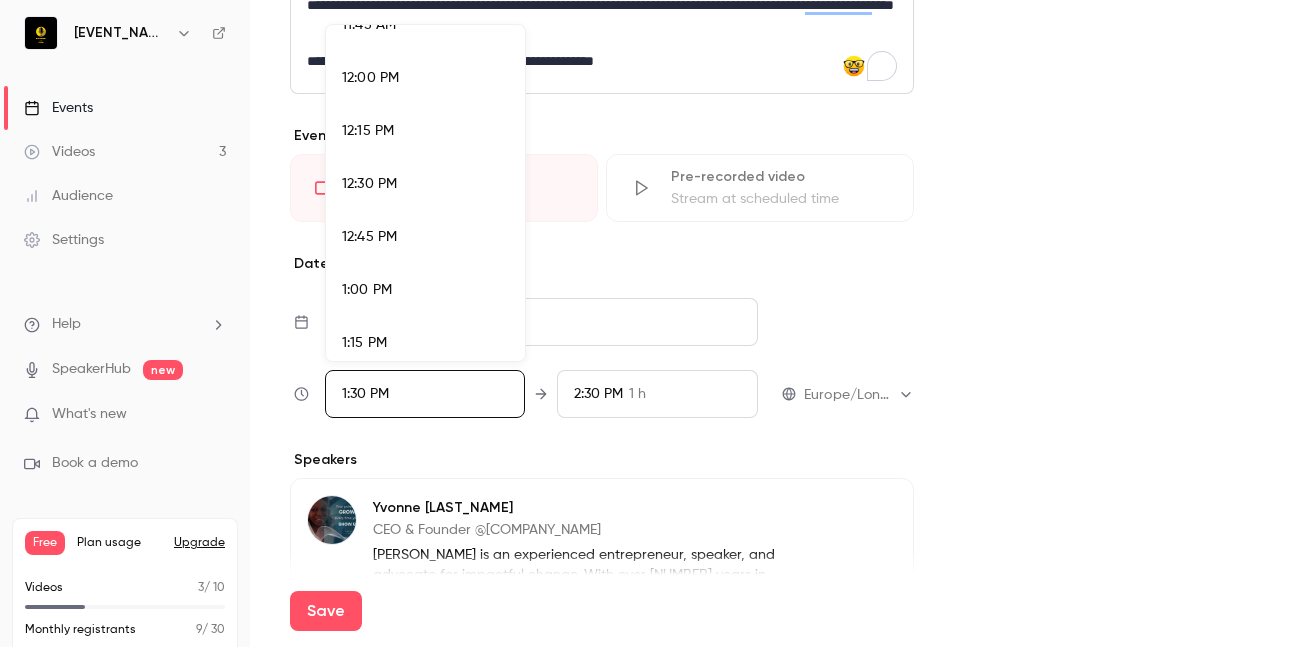 click on "12:00 PM" at bounding box center [425, 78] 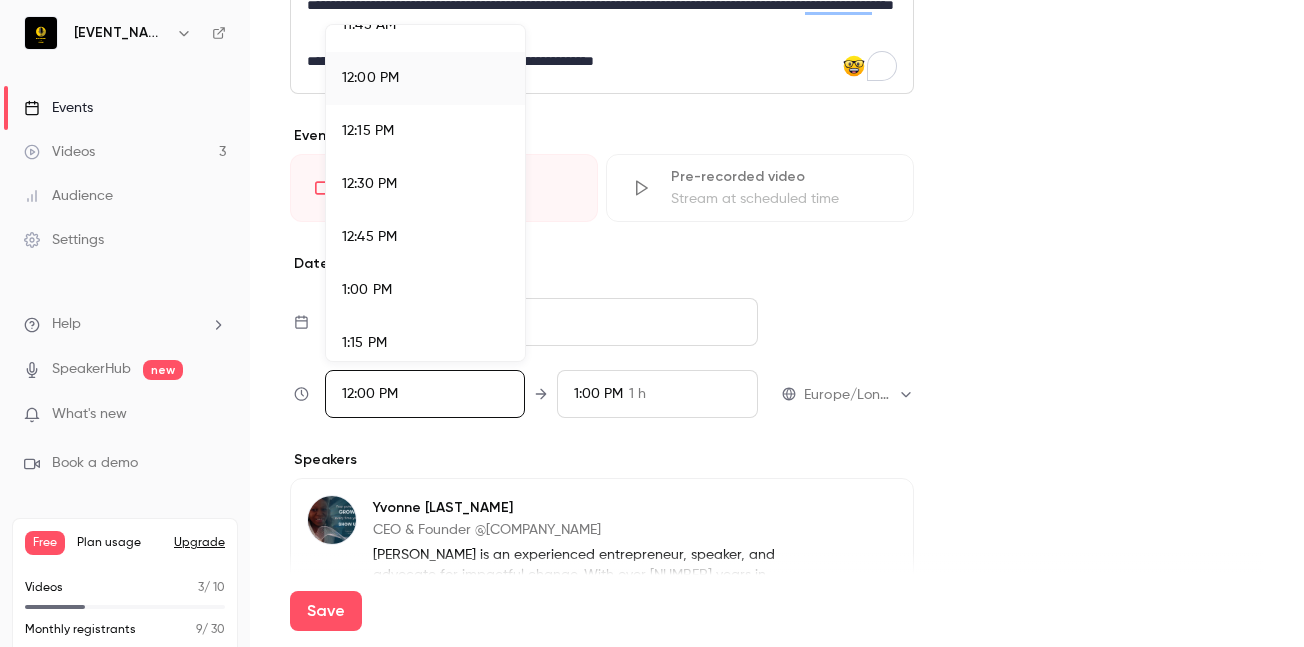 click at bounding box center [652, 323] 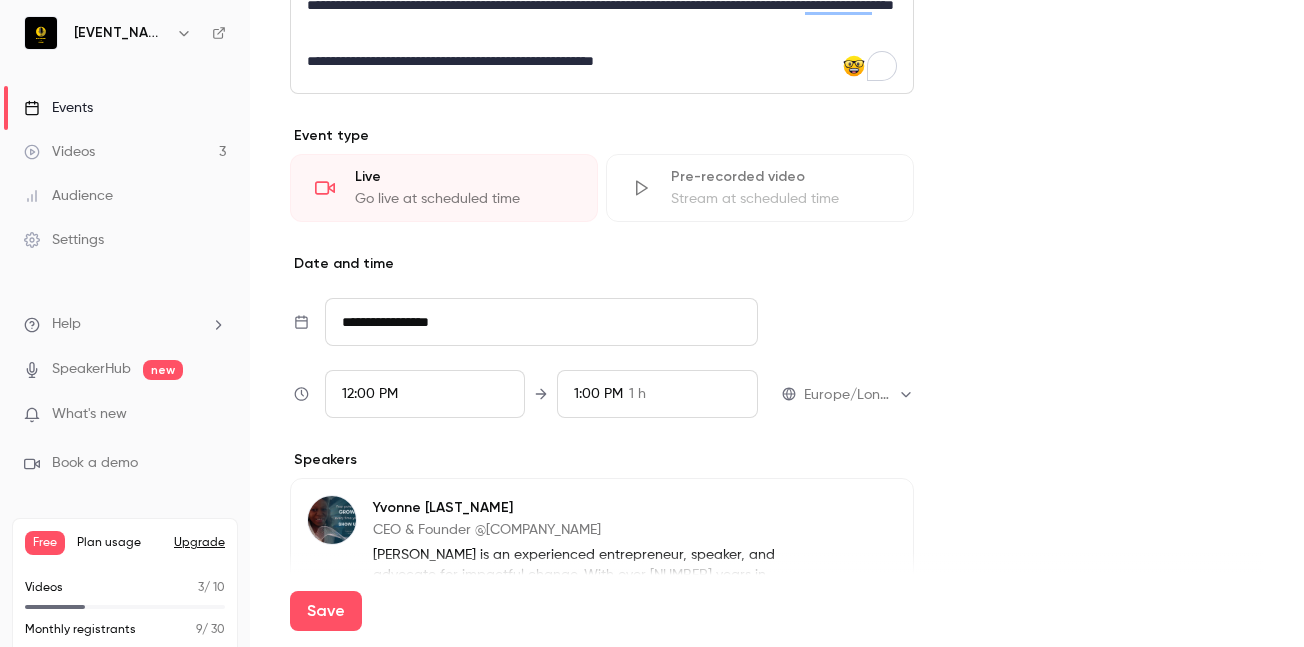 scroll, scrollTop: 2721, scrollLeft: 0, axis: vertical 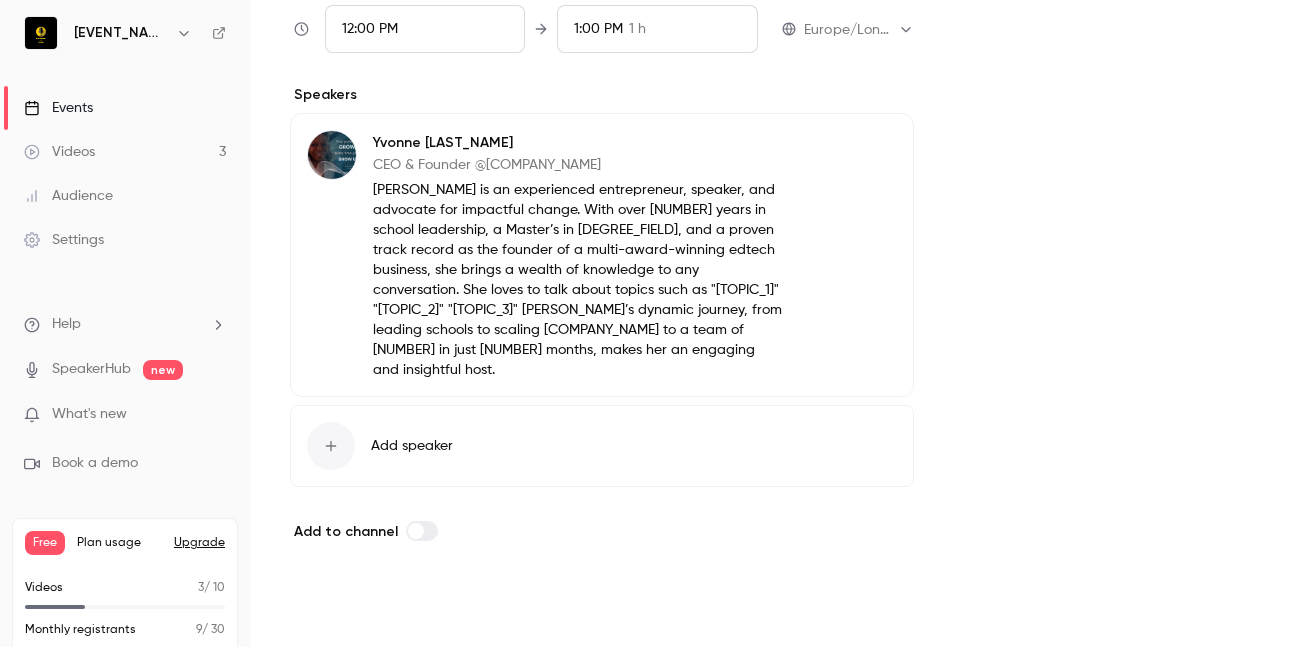 click on "Save" at bounding box center (326, 611) 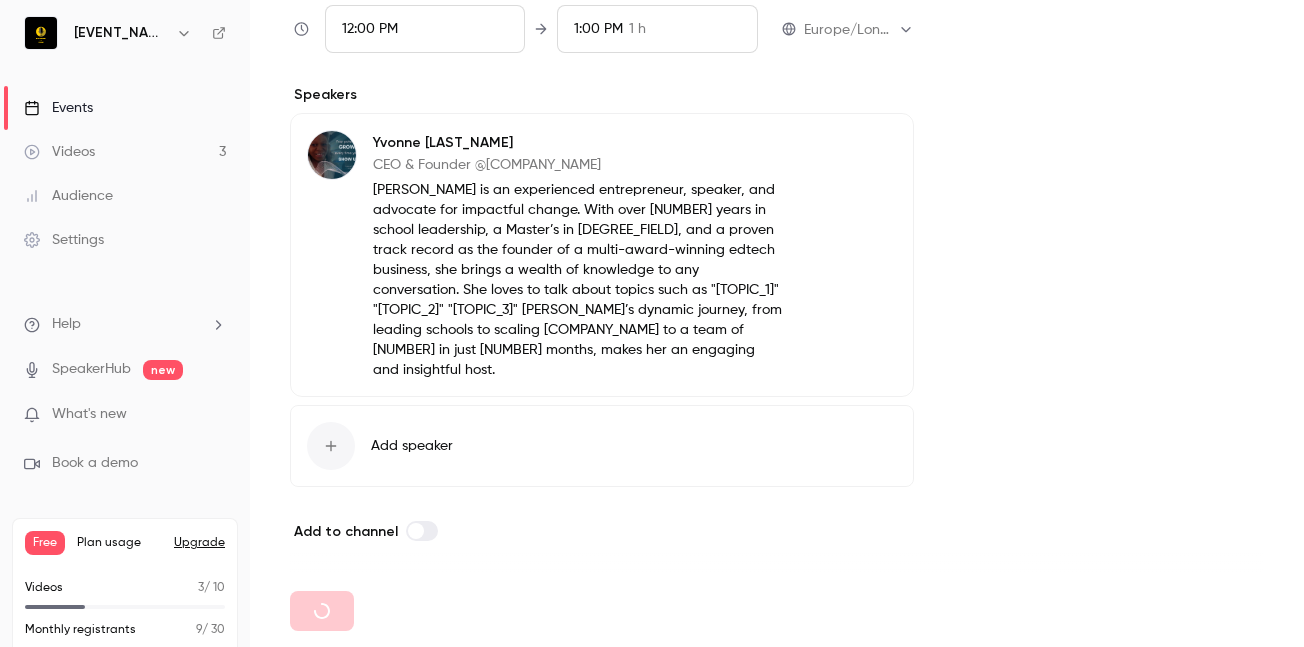 type on "**********" 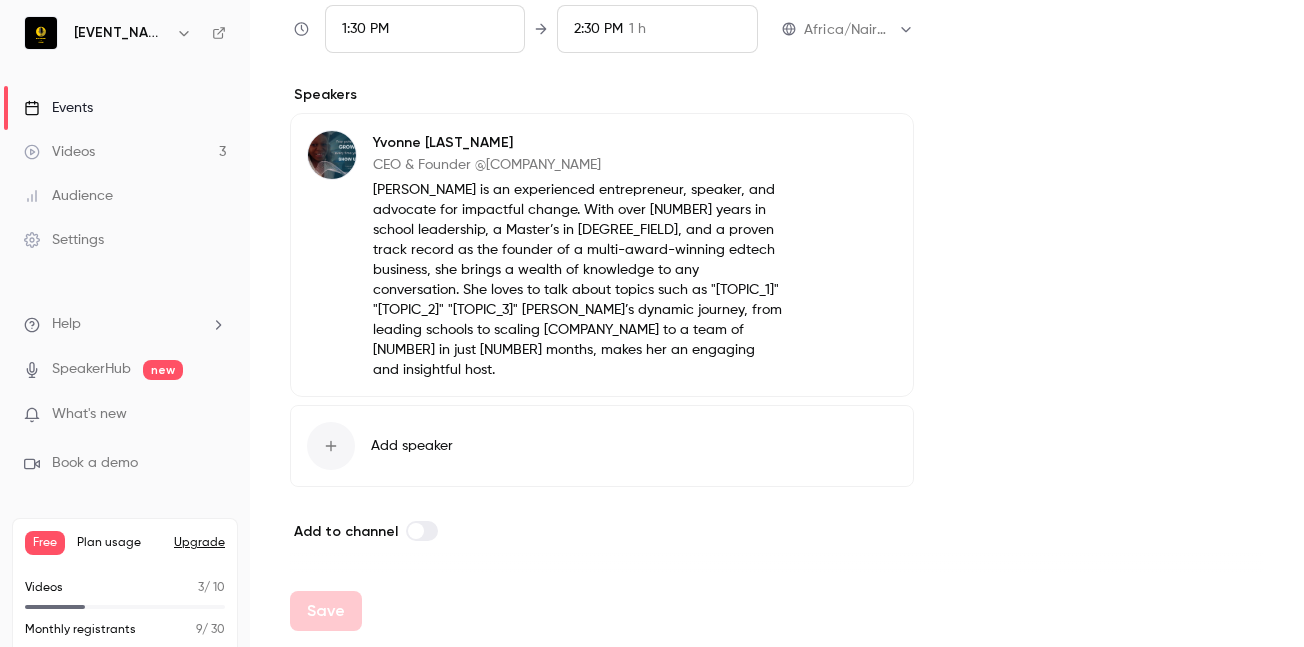 scroll, scrollTop: 1991, scrollLeft: 0, axis: vertical 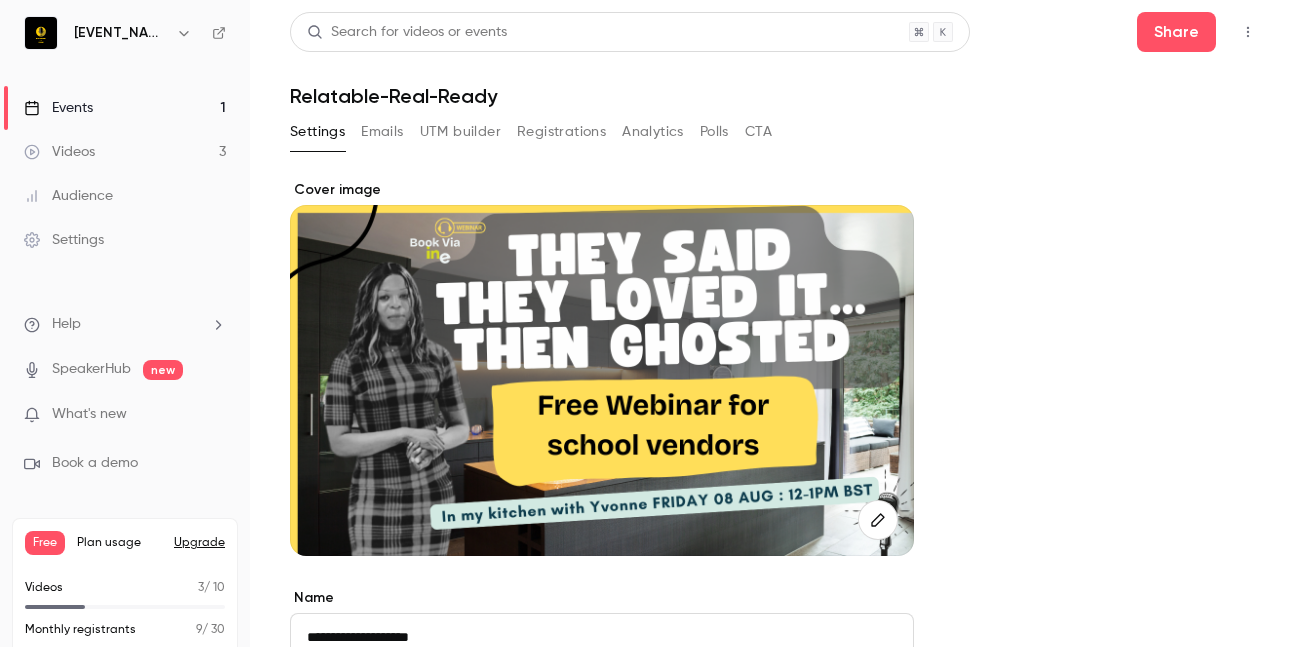 click at bounding box center (602, 380) 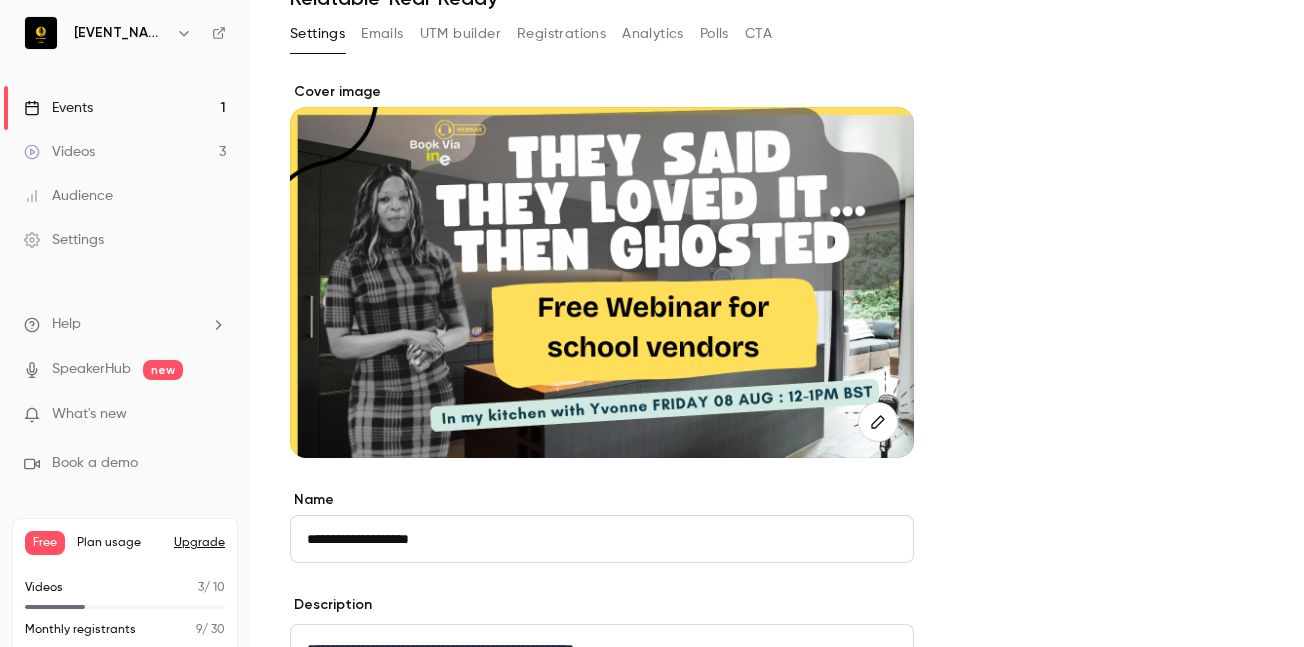 scroll, scrollTop: 102, scrollLeft: 0, axis: vertical 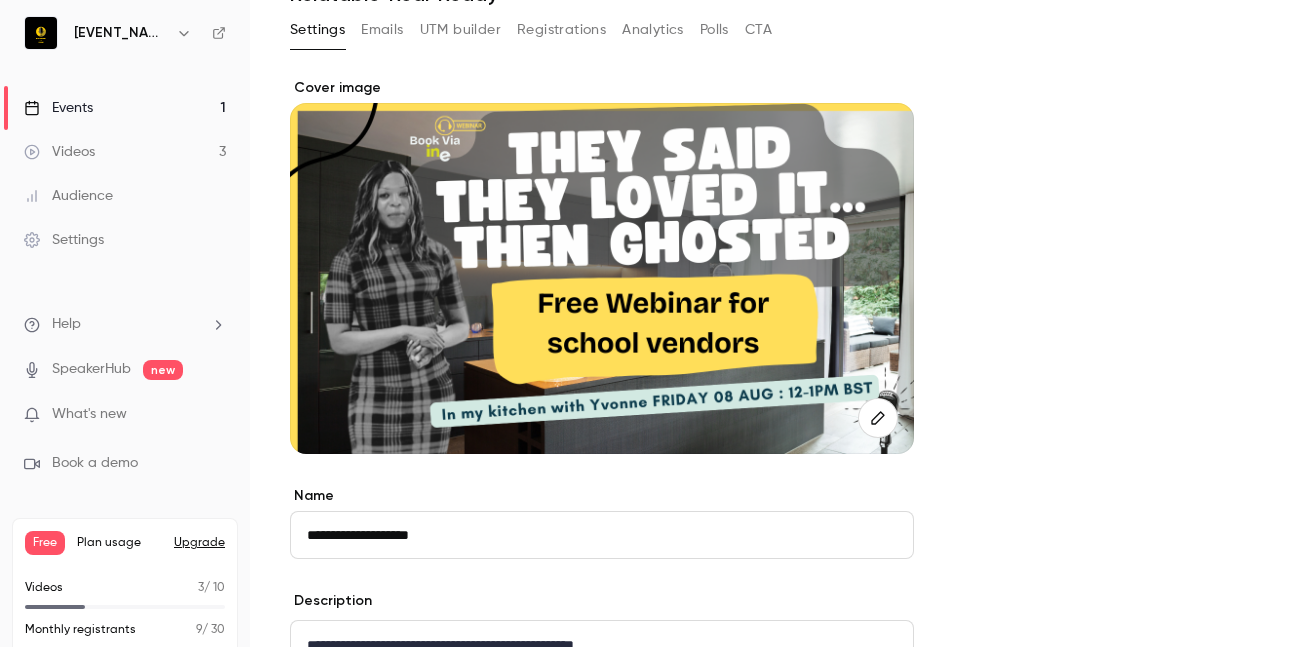 click at bounding box center (602, 278) 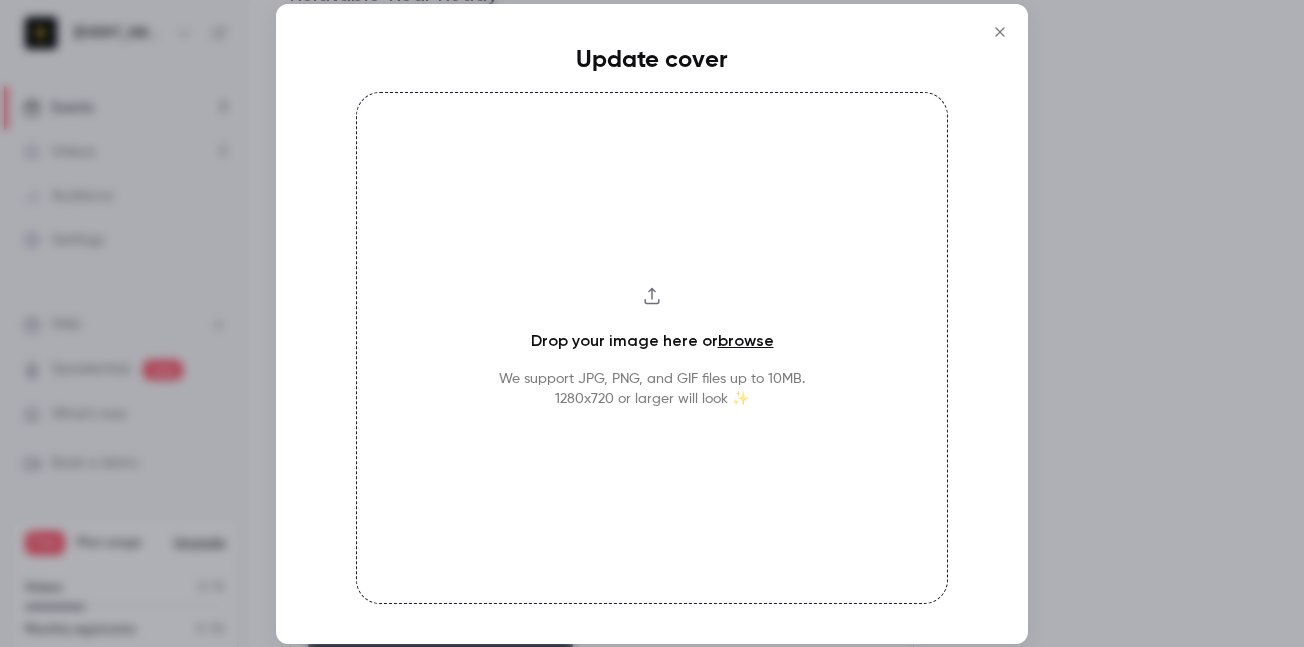 click on "Drop your image here or  browse" at bounding box center (652, 341) 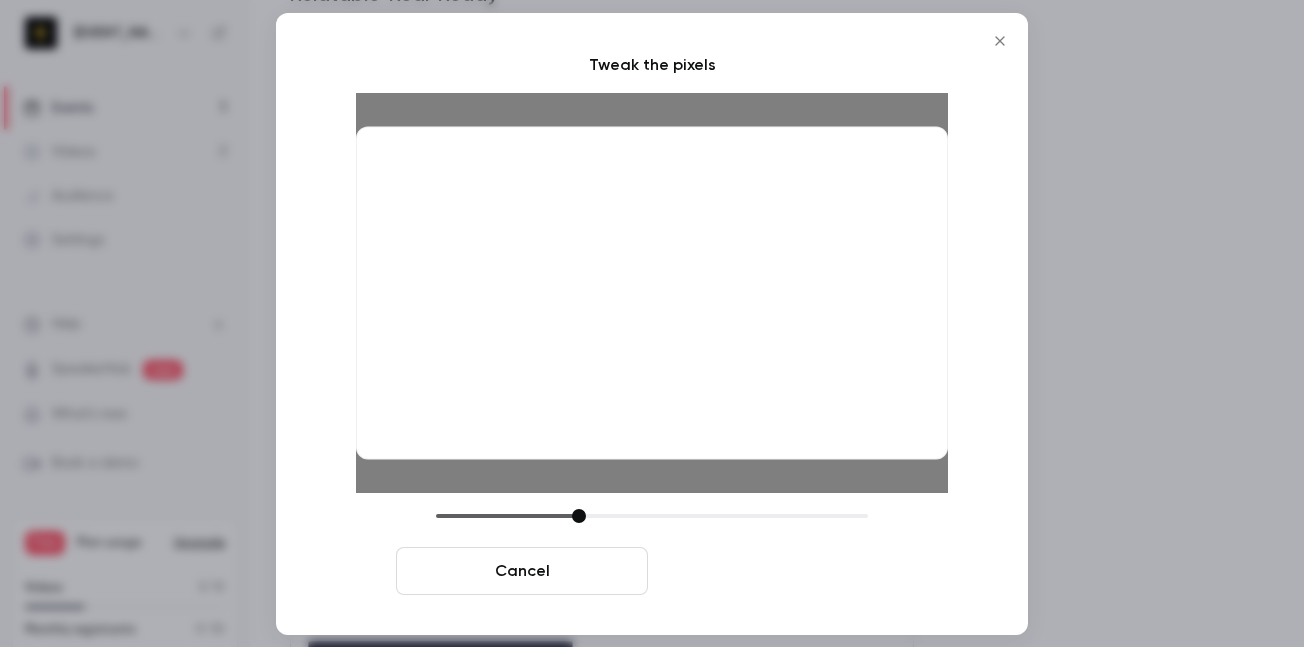 click on "Crop and save" at bounding box center (782, 571) 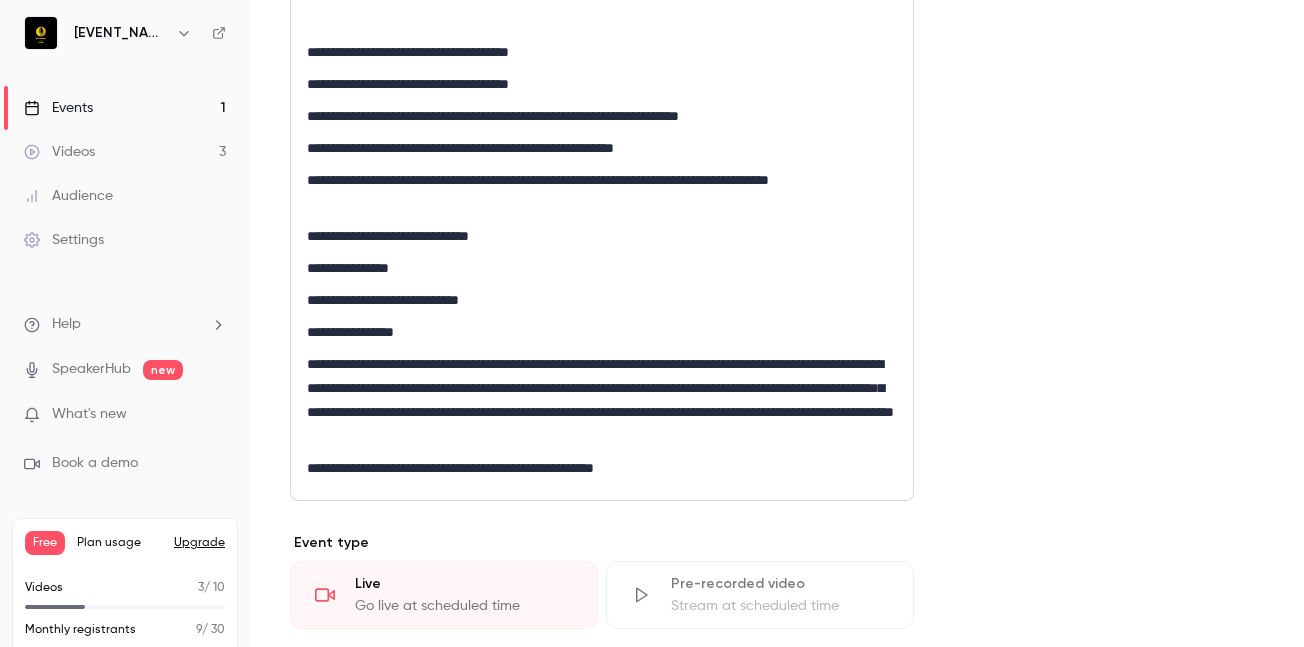 scroll, scrollTop: 1280, scrollLeft: 0, axis: vertical 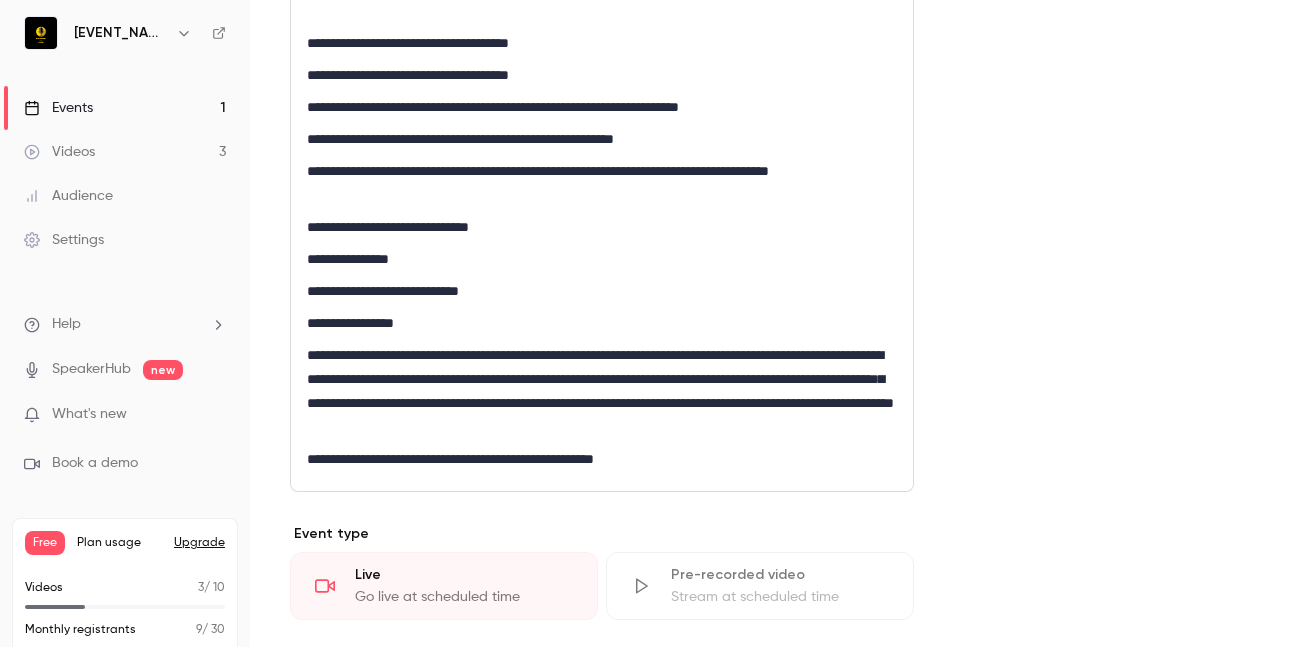 click on "**********" at bounding box center (602, 259) 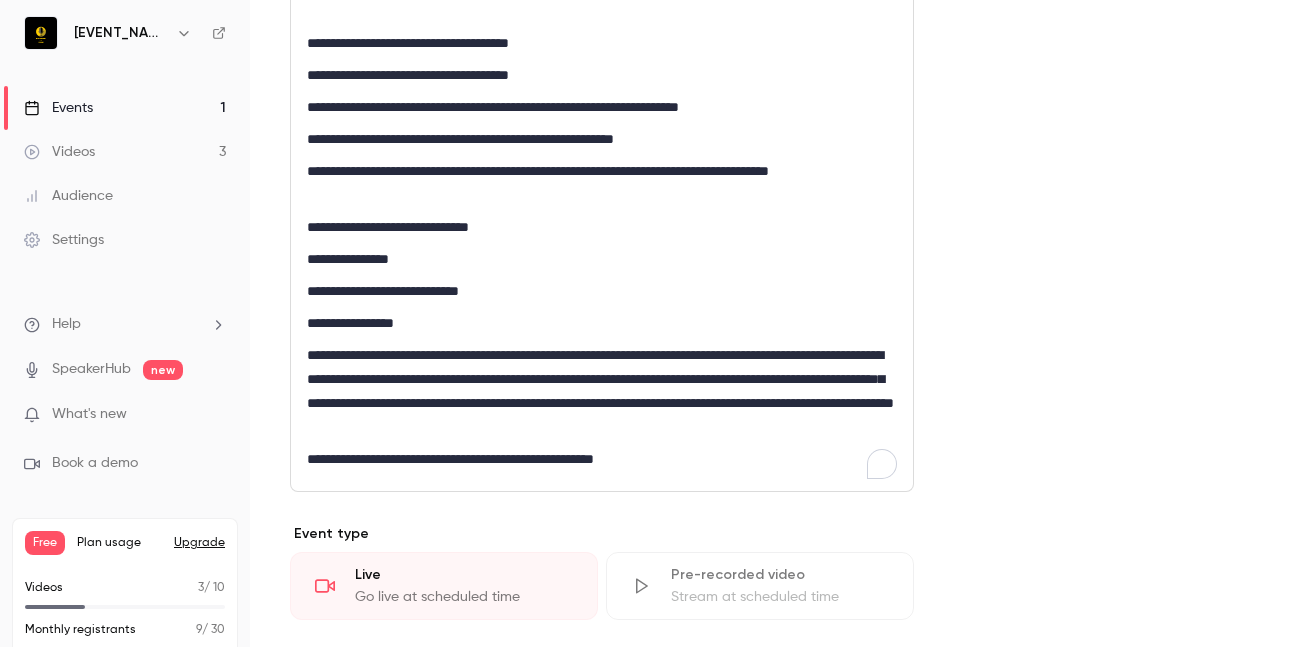 click on "**********" at bounding box center [602, 259] 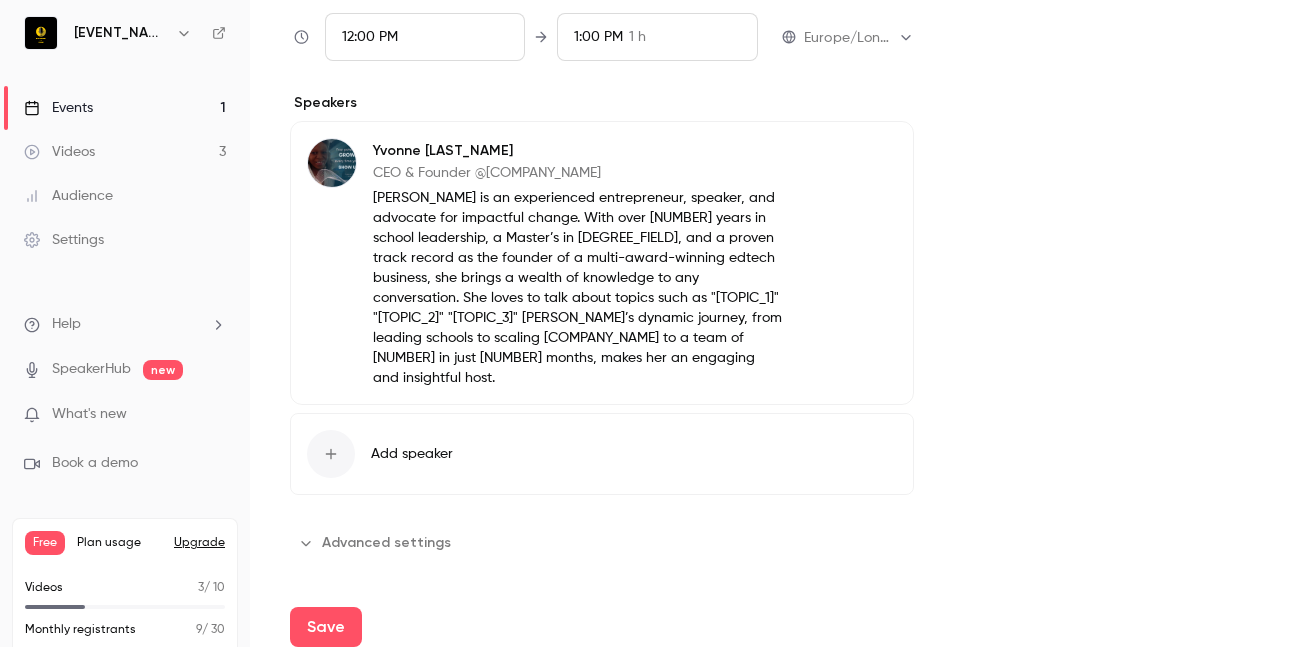 scroll, scrollTop: 2071, scrollLeft: 0, axis: vertical 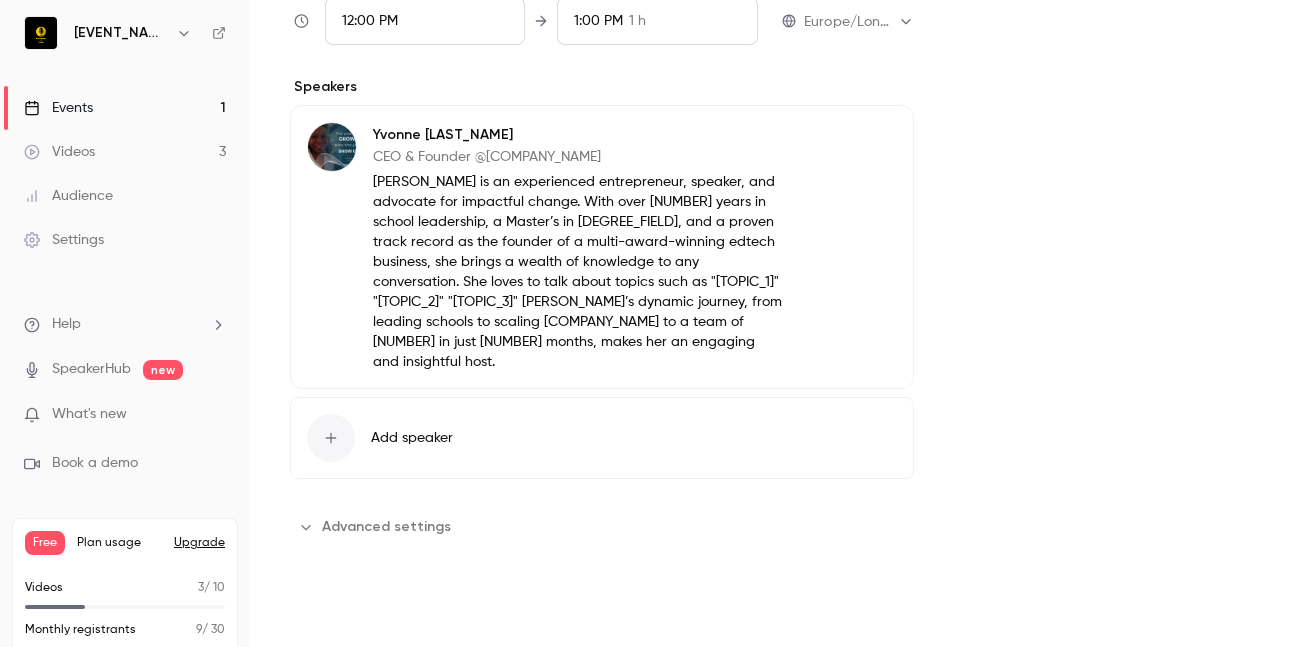 click on "Save" at bounding box center [326, 611] 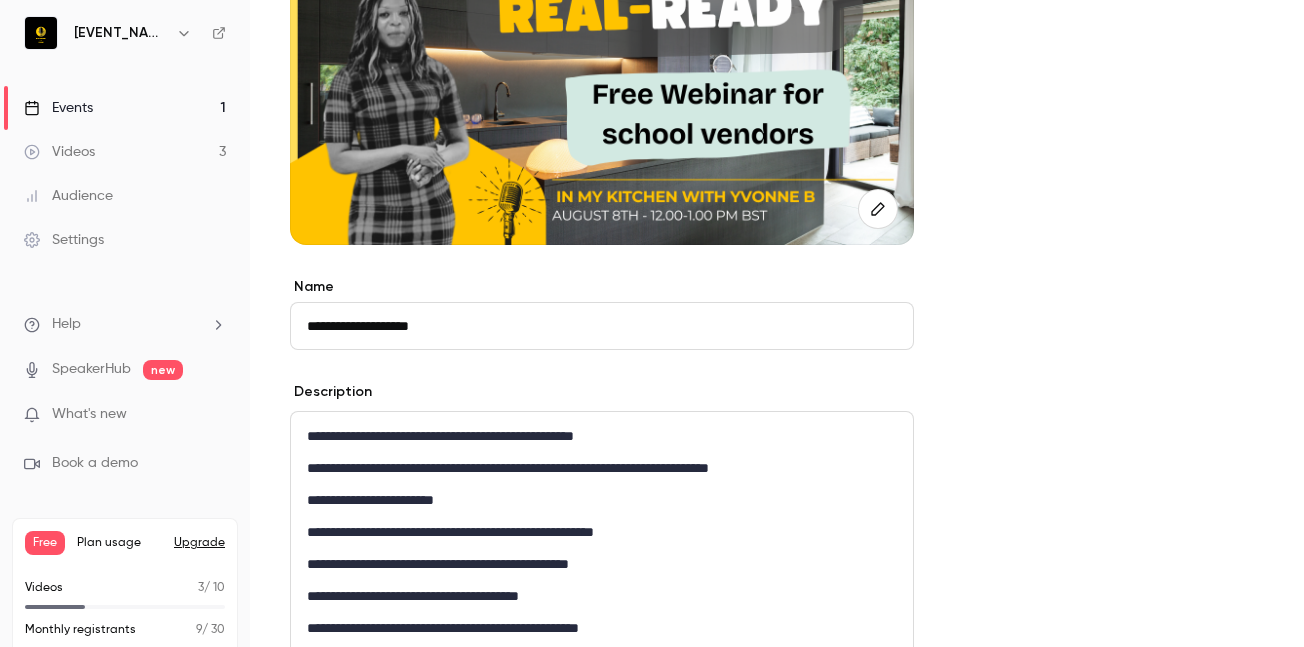 scroll, scrollTop: 0, scrollLeft: 0, axis: both 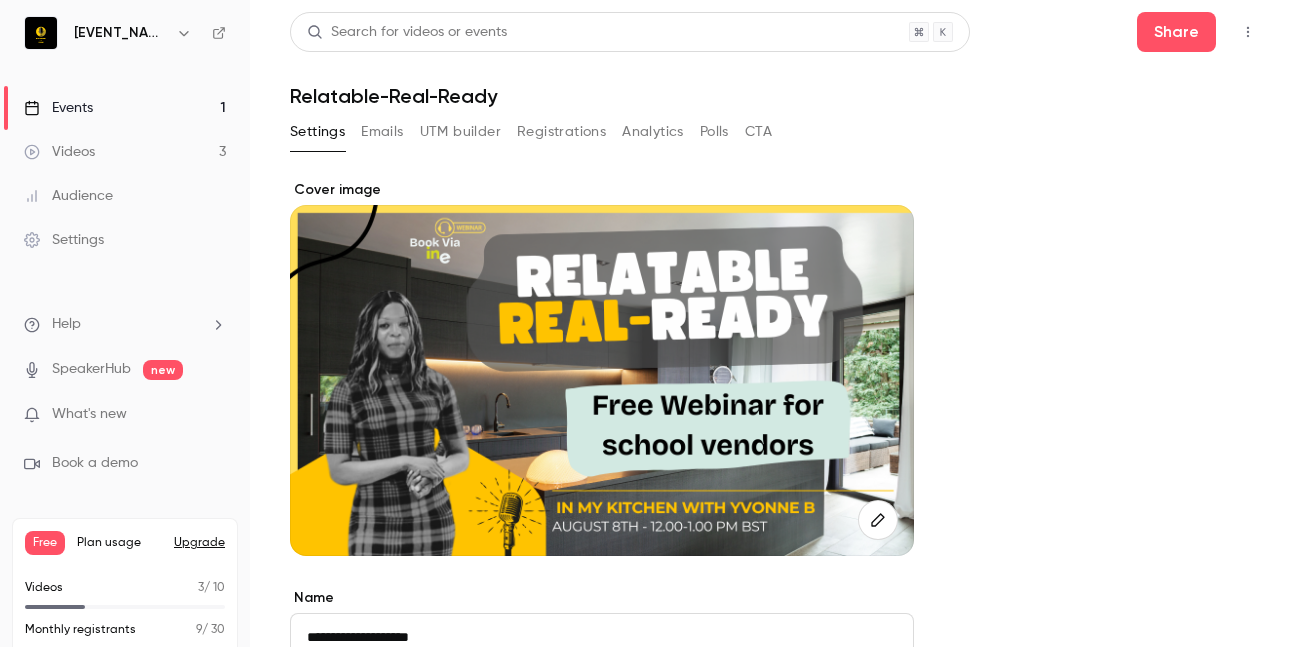 click on "Emails" at bounding box center (382, 132) 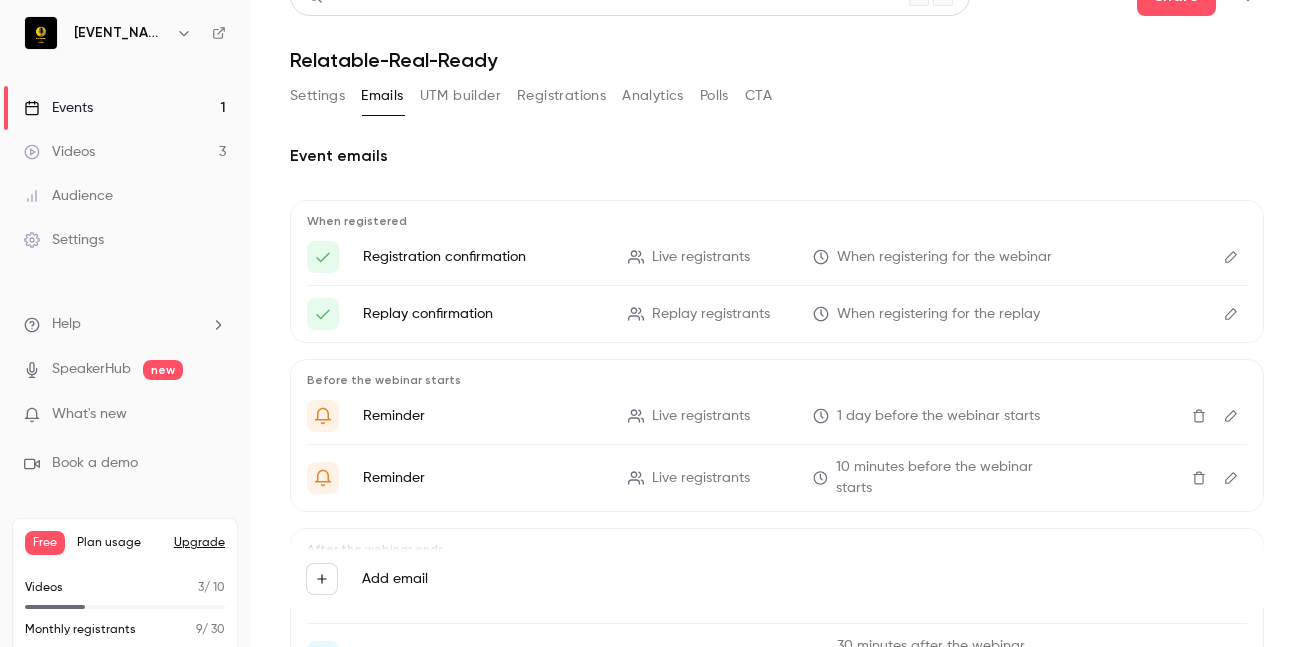 scroll, scrollTop: 30, scrollLeft: 0, axis: vertical 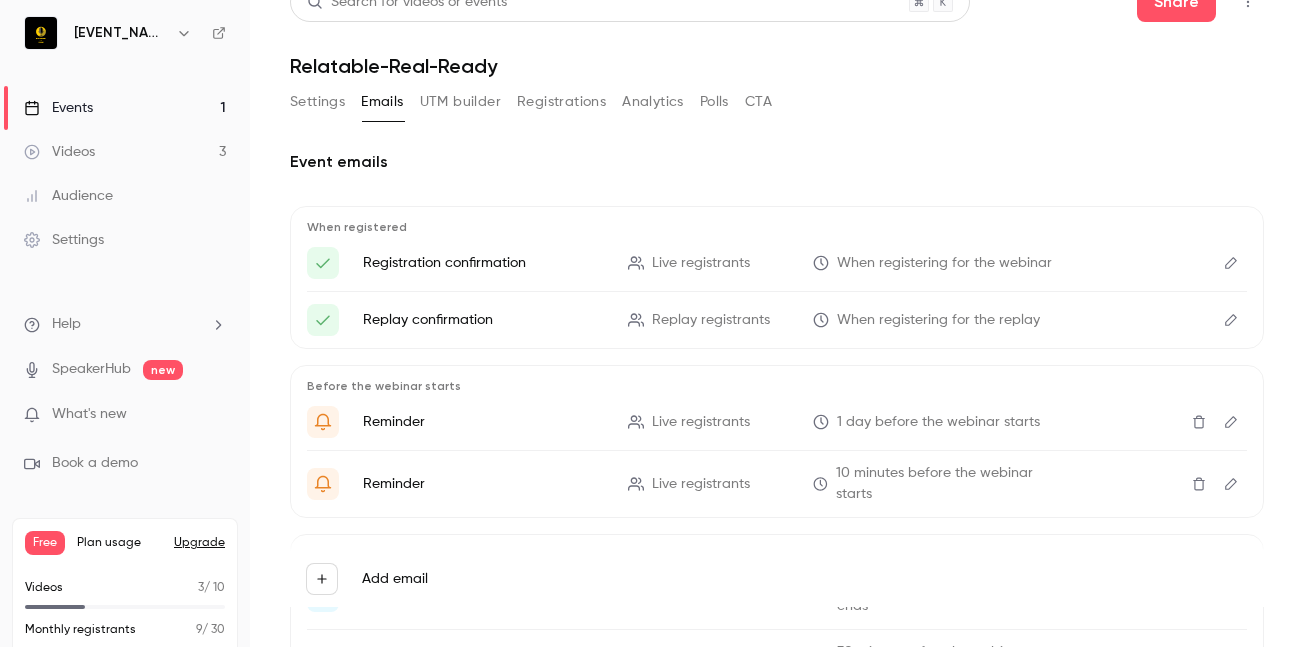 click on "Events" at bounding box center (58, 108) 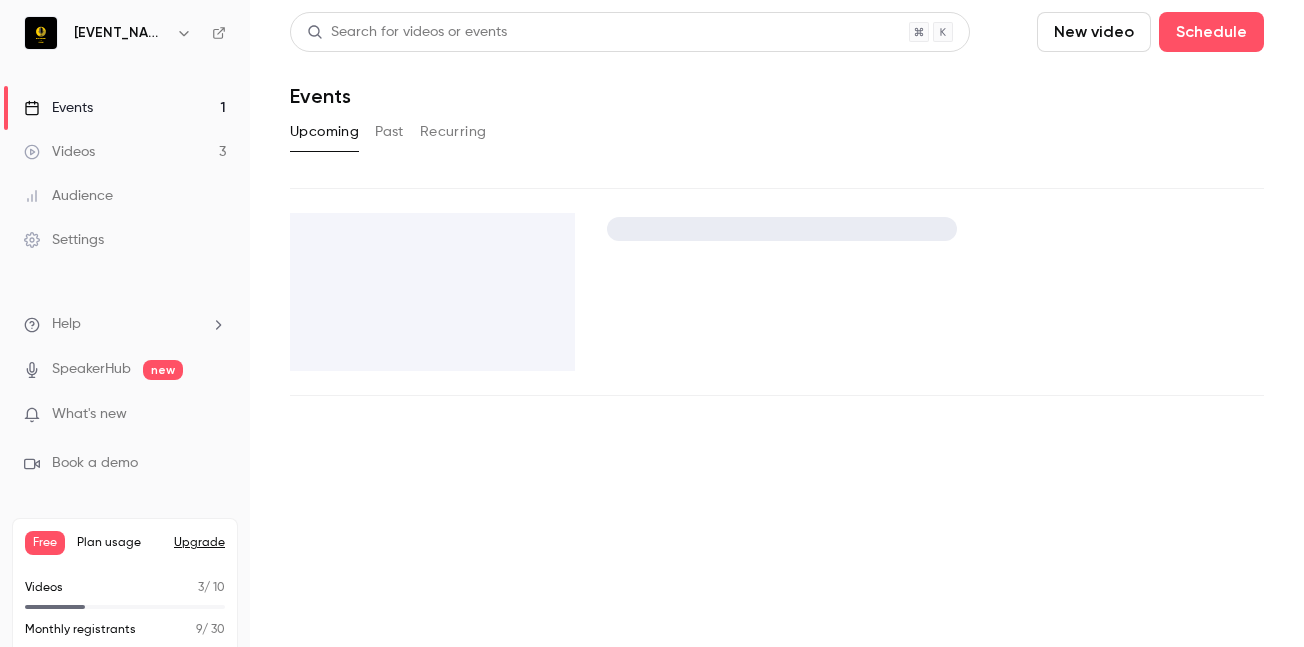 scroll, scrollTop: 0, scrollLeft: 0, axis: both 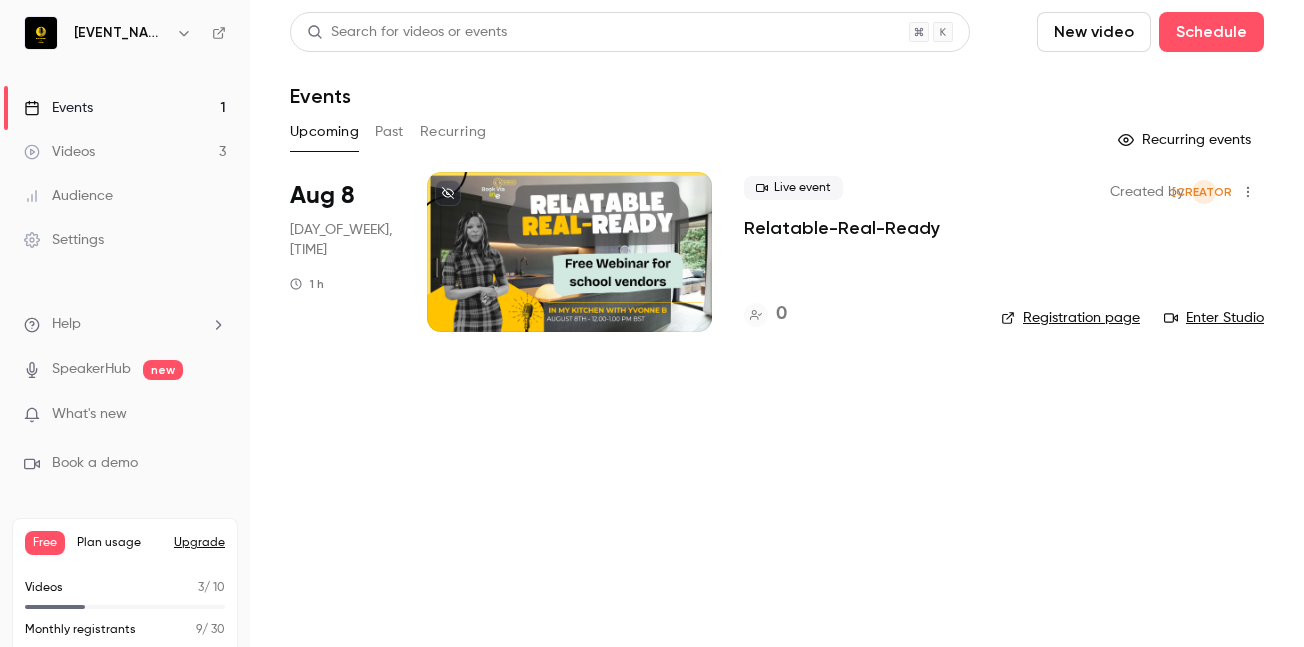 click on "Past" at bounding box center [389, 132] 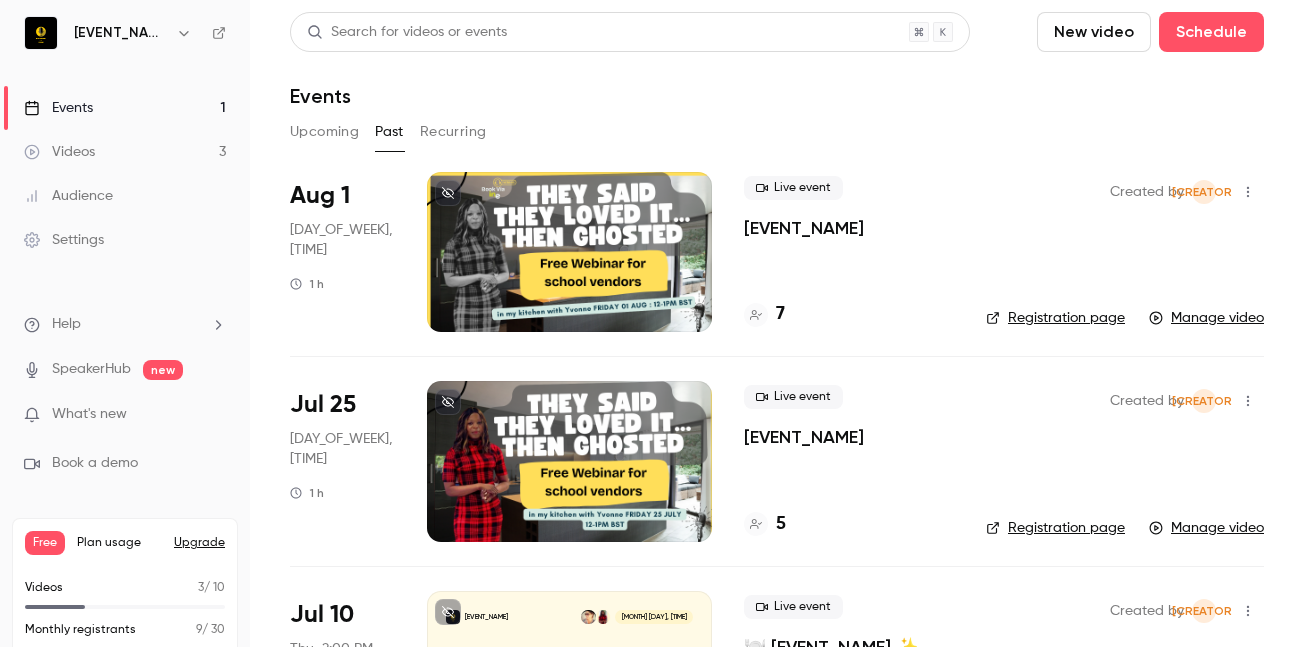 click on "Live event  School Sales Decoder - More Pro 7" at bounding box center (849, 252) 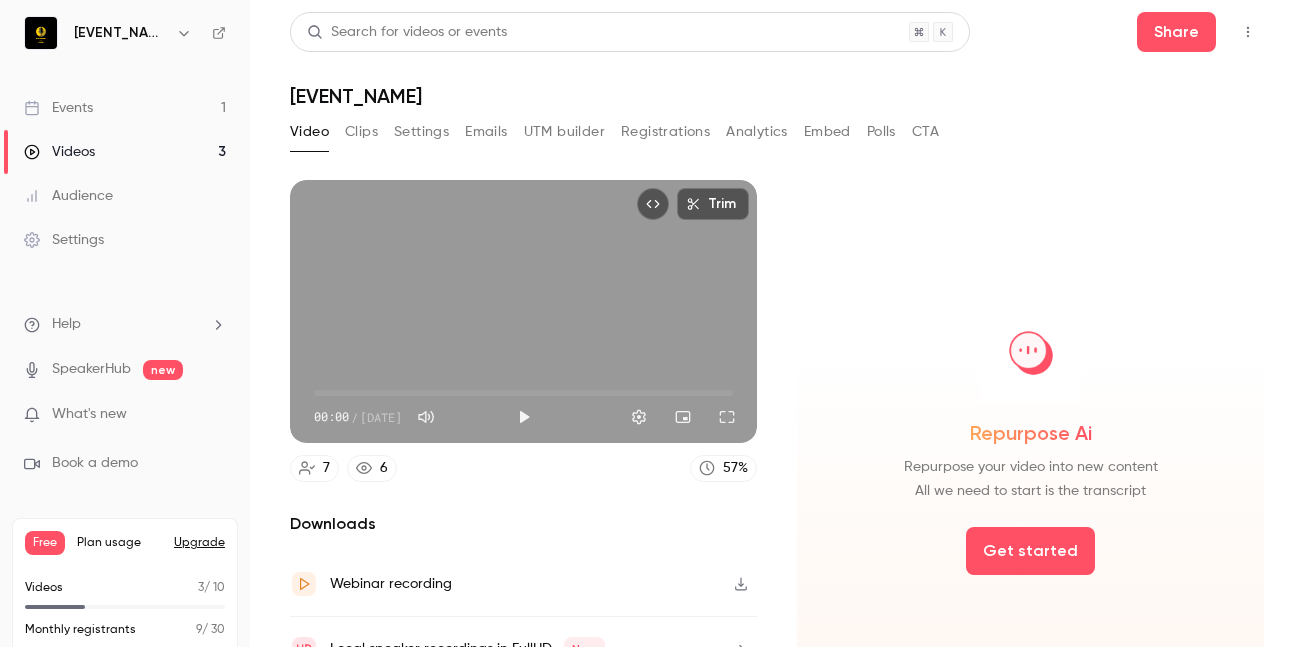 click on "Emails" at bounding box center [486, 132] 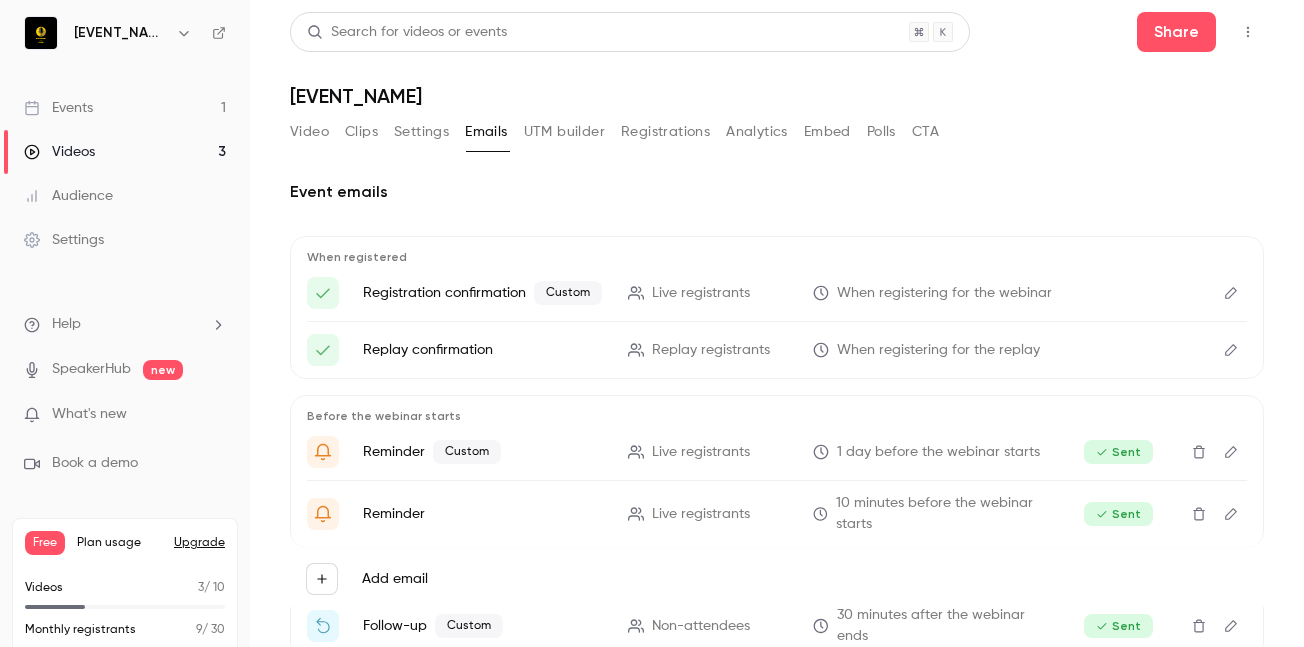 click 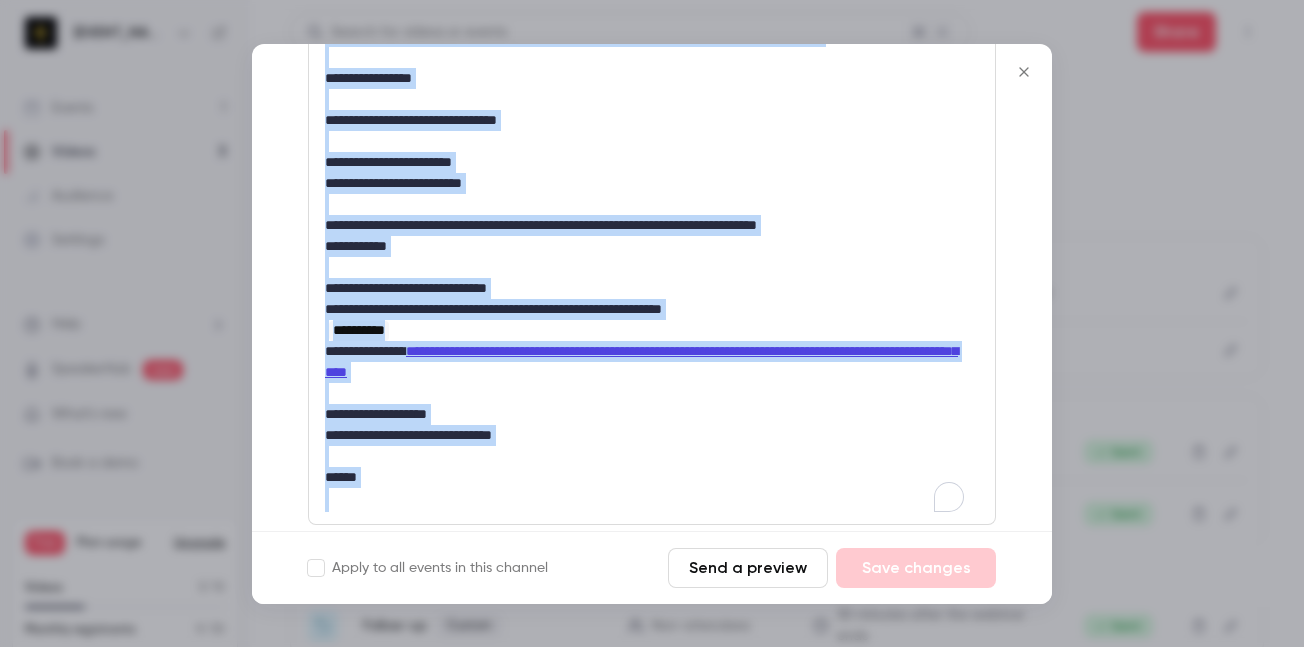 scroll, scrollTop: 504, scrollLeft: 0, axis: vertical 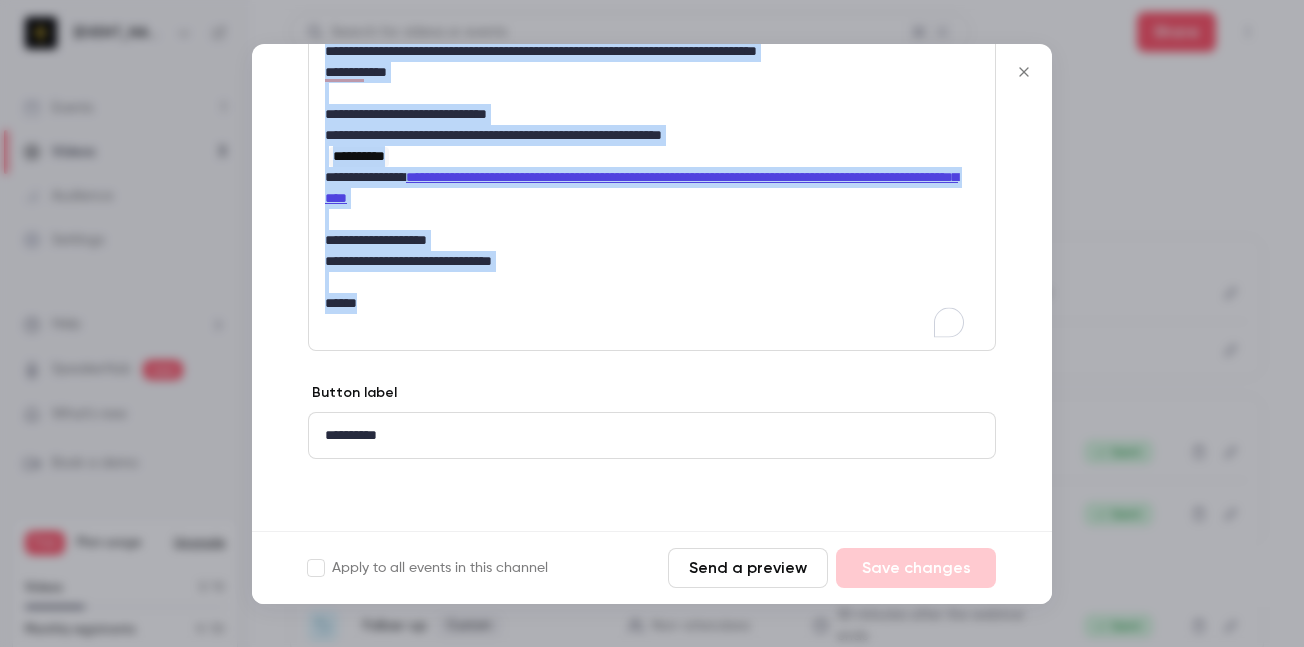 drag, startPoint x: 324, startPoint y: 324, endPoint x: 544, endPoint y: 310, distance: 220.445 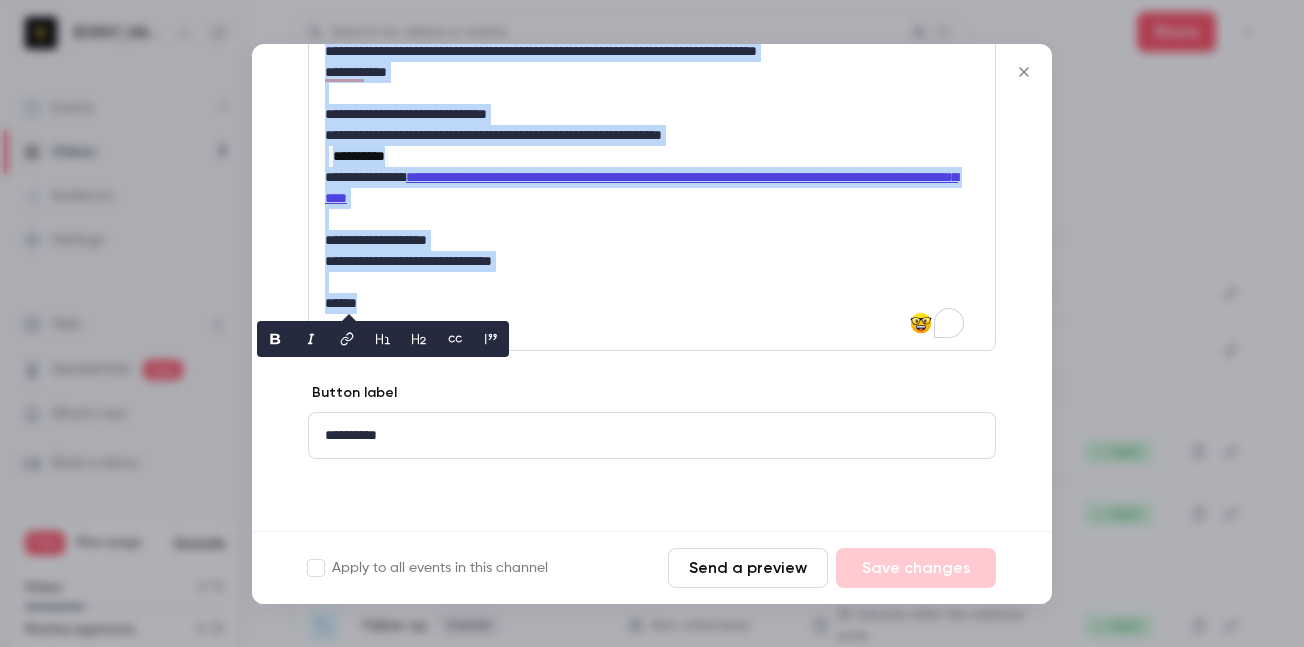 copy on "**********" 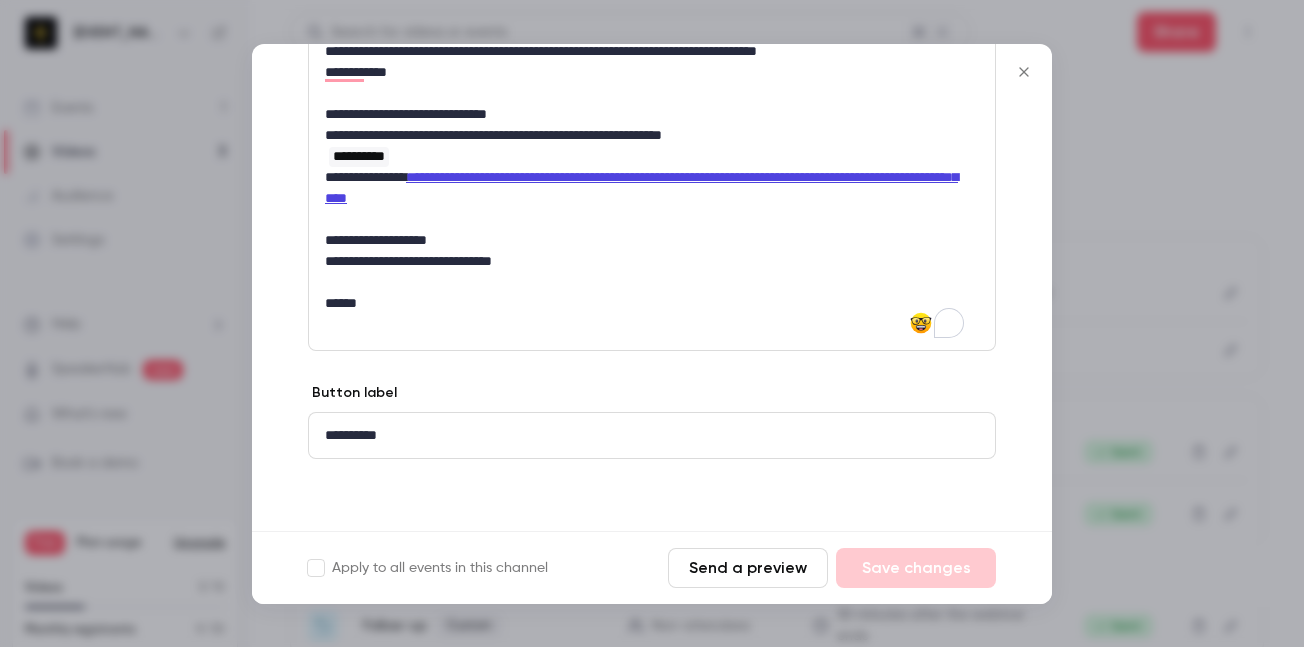 click at bounding box center (652, 323) 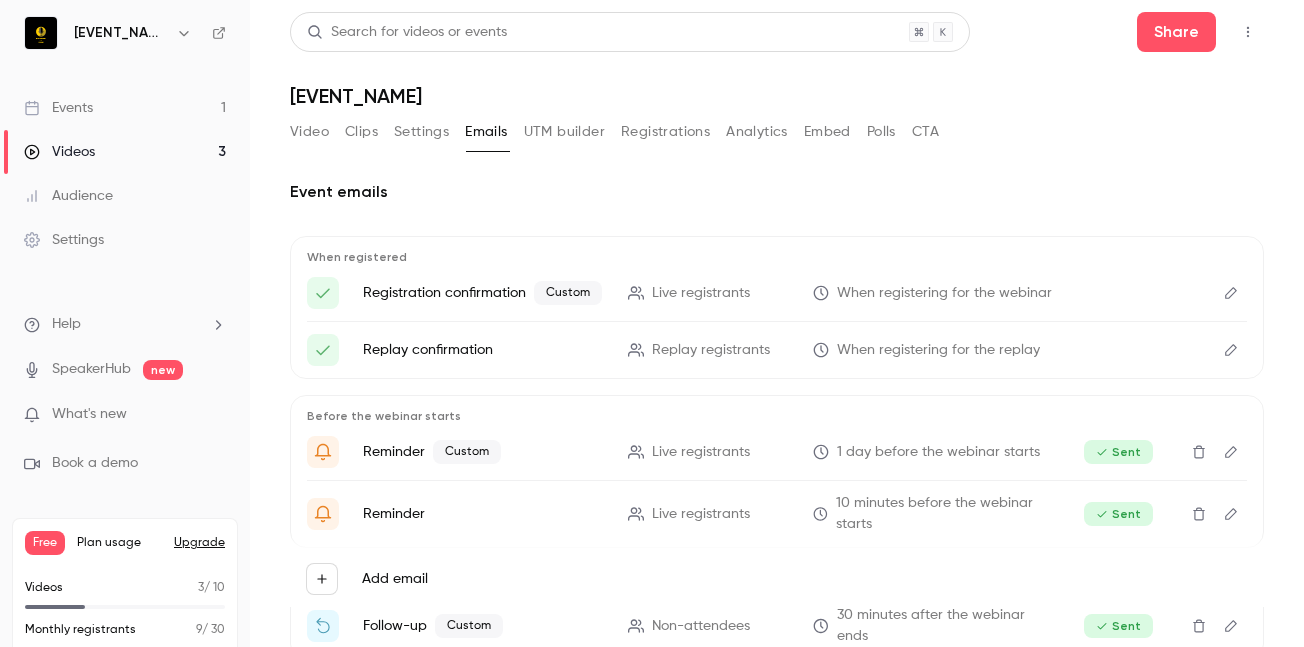 click on "Events 1" at bounding box center [125, 108] 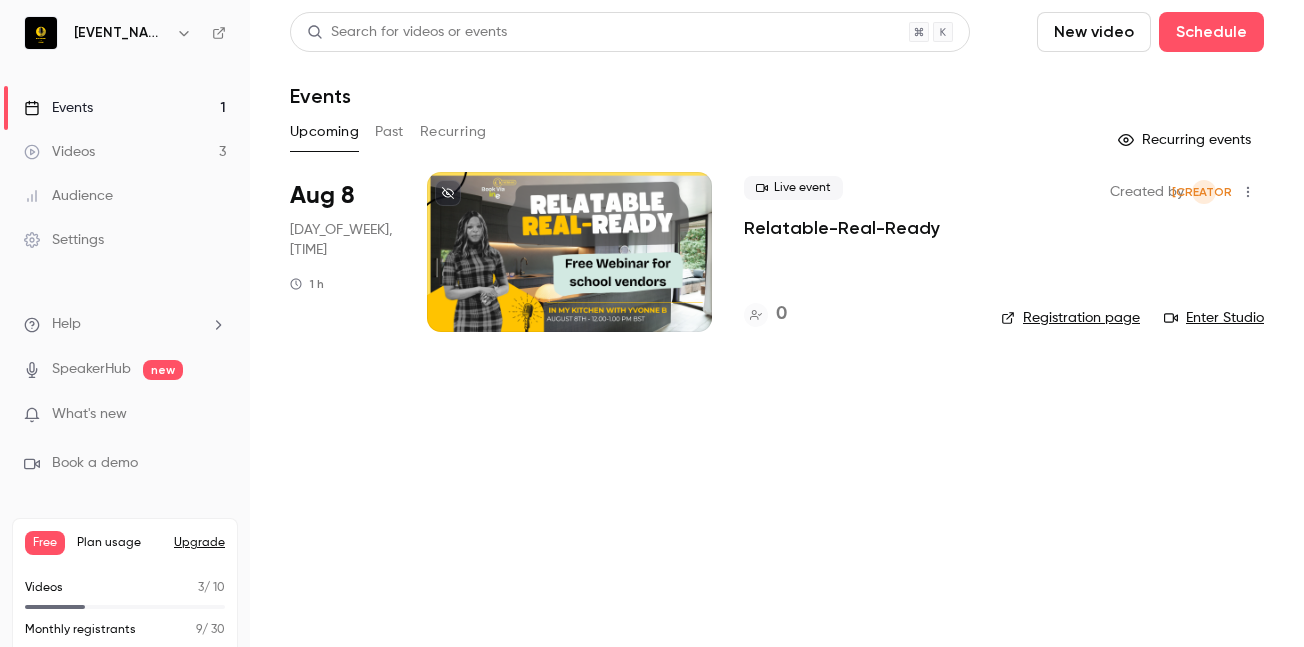 click on "Relatable-Real-Ready" at bounding box center [842, 228] 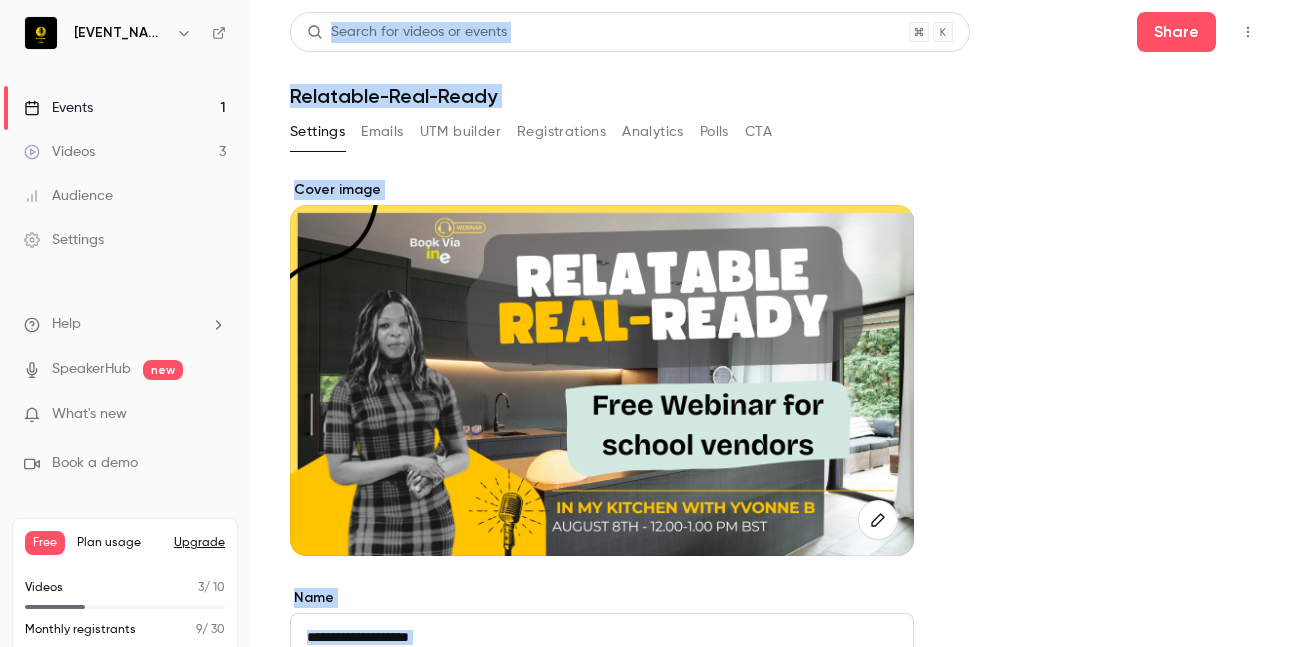 scroll, scrollTop: 14, scrollLeft: 0, axis: vertical 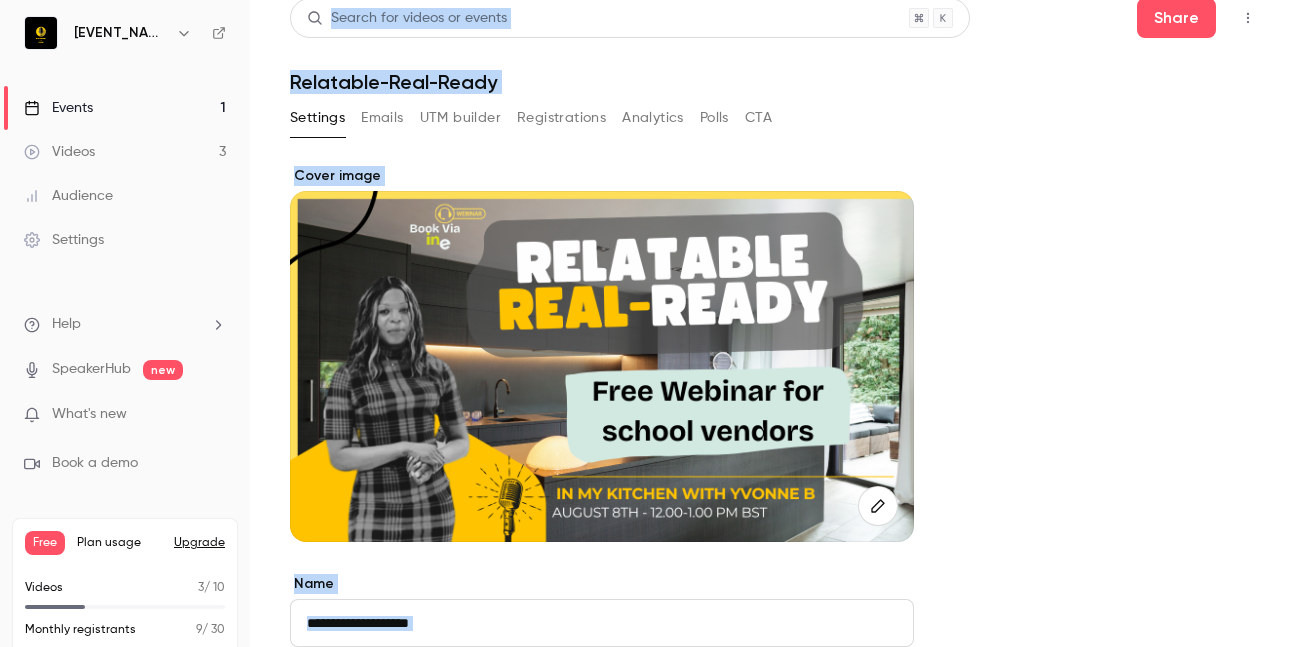 click on "Emails" at bounding box center [382, 118] 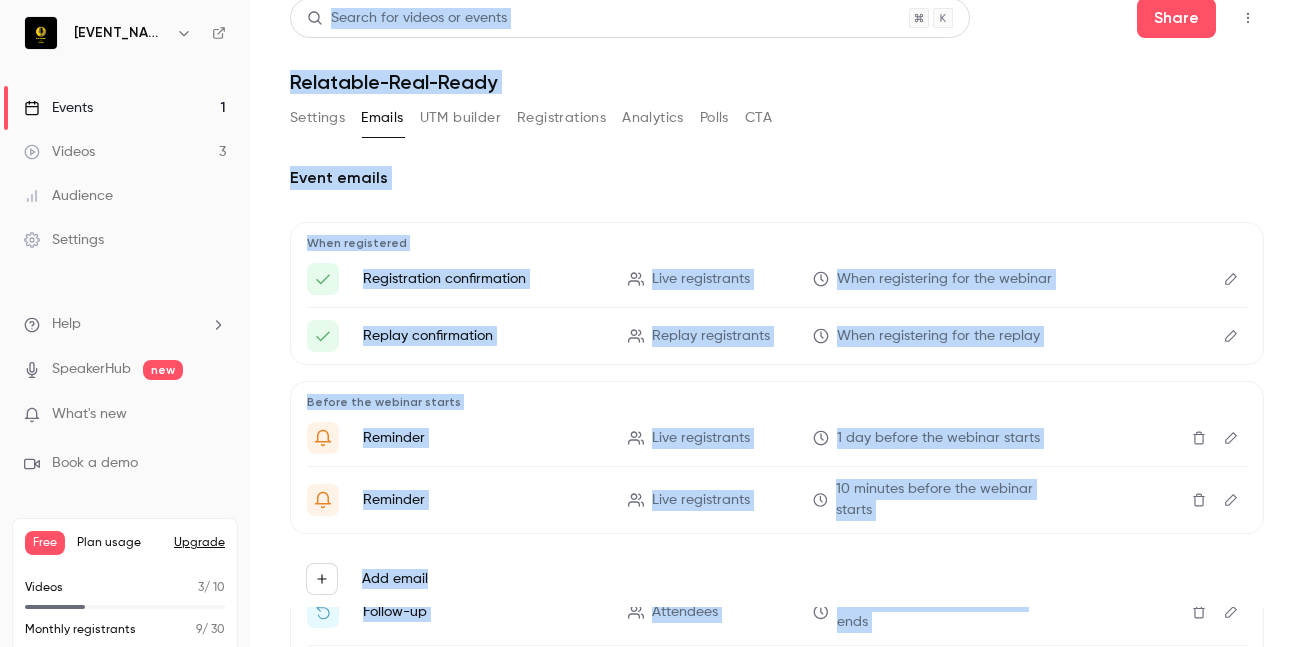 click on "Emails" at bounding box center (382, 118) 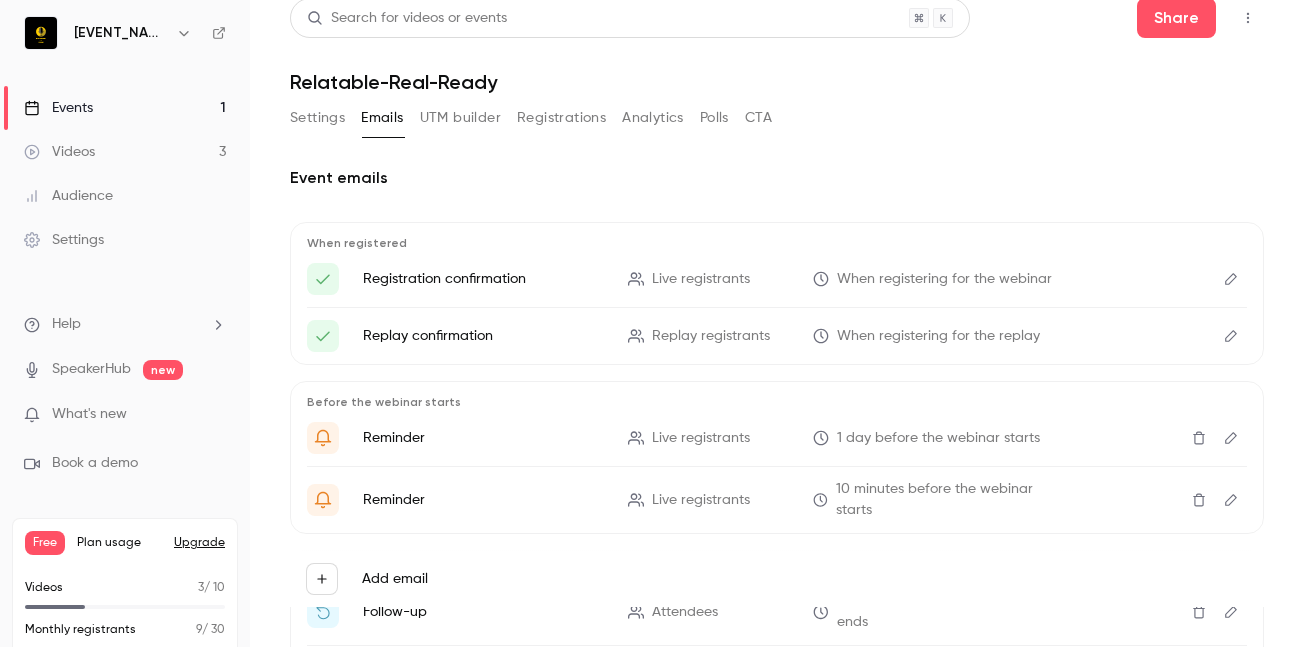 click 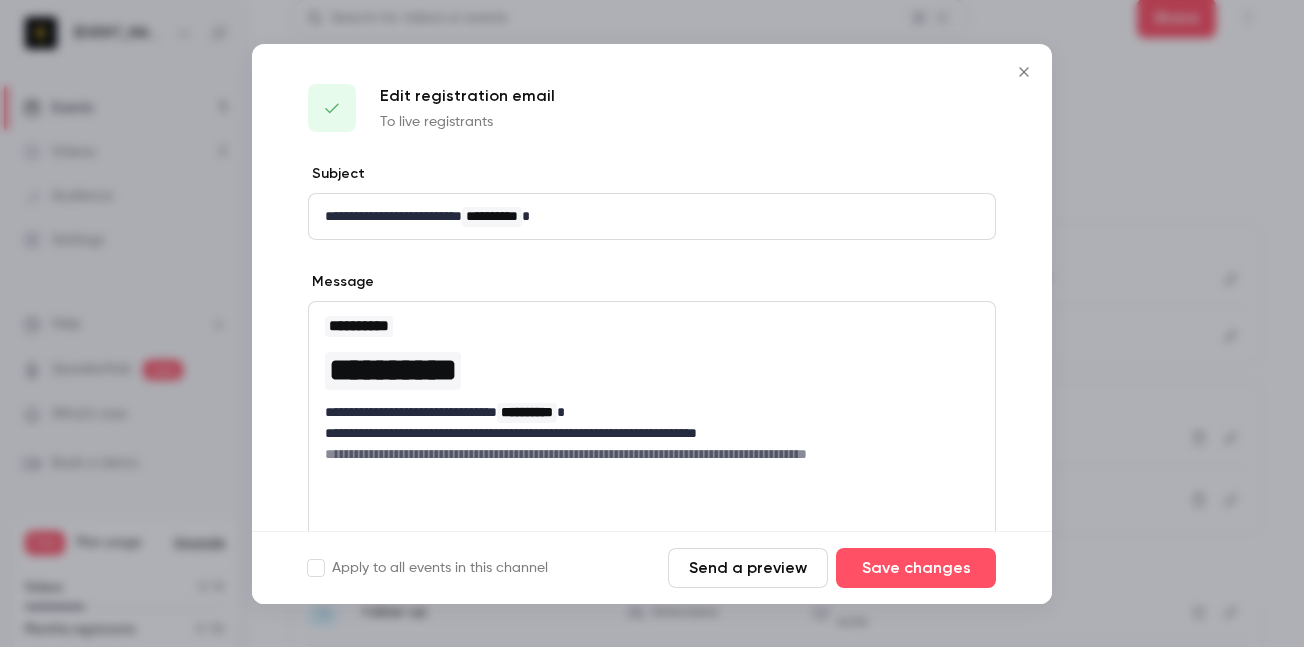 click at bounding box center (652, 323) 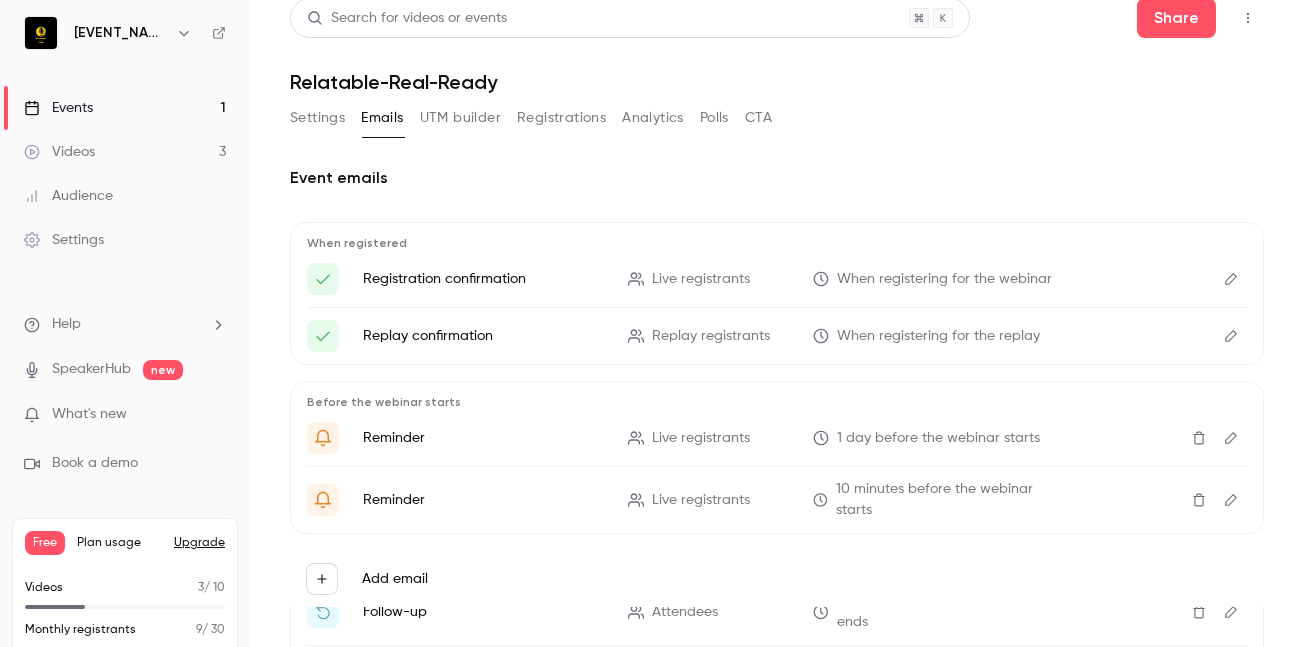 click 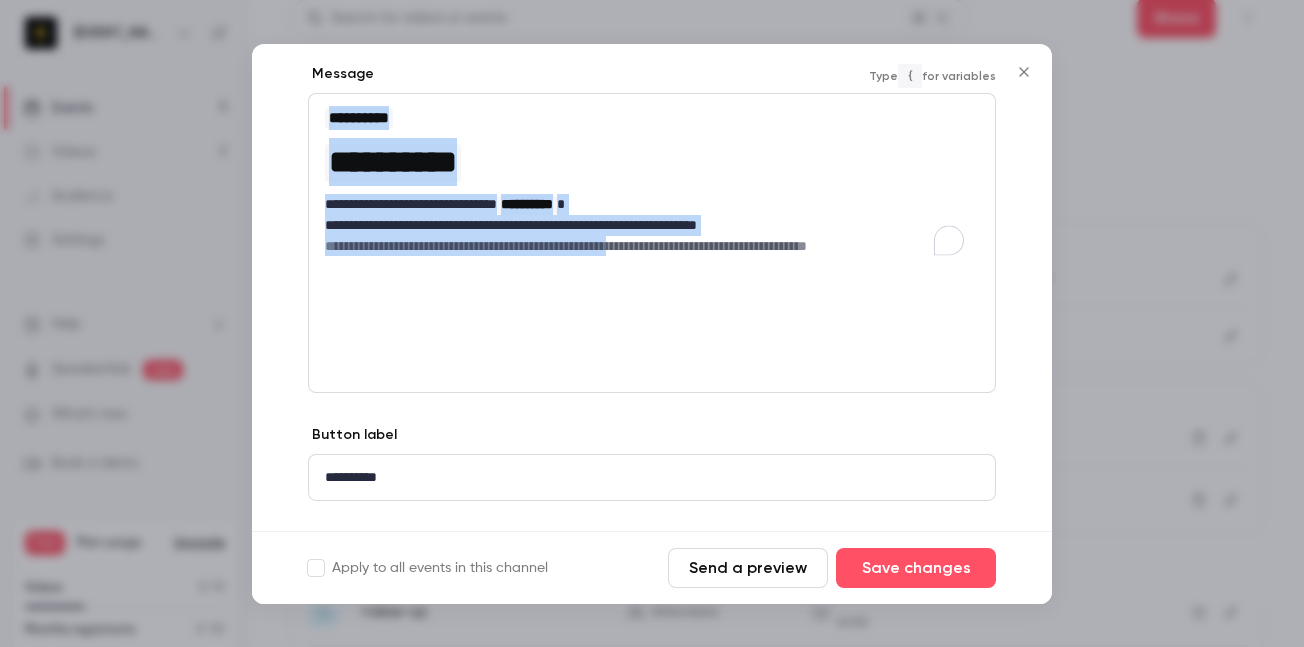 scroll, scrollTop: 246, scrollLeft: 0, axis: vertical 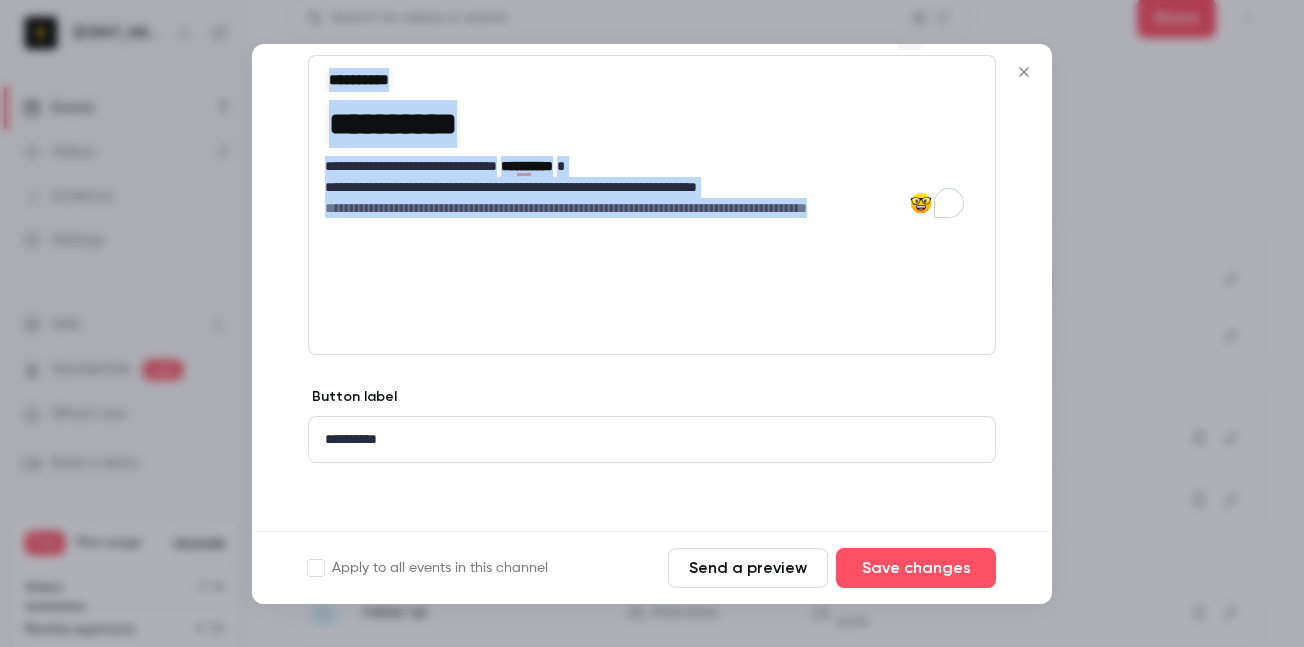 drag, startPoint x: 326, startPoint y: 323, endPoint x: 1032, endPoint y: 347, distance: 706.40784 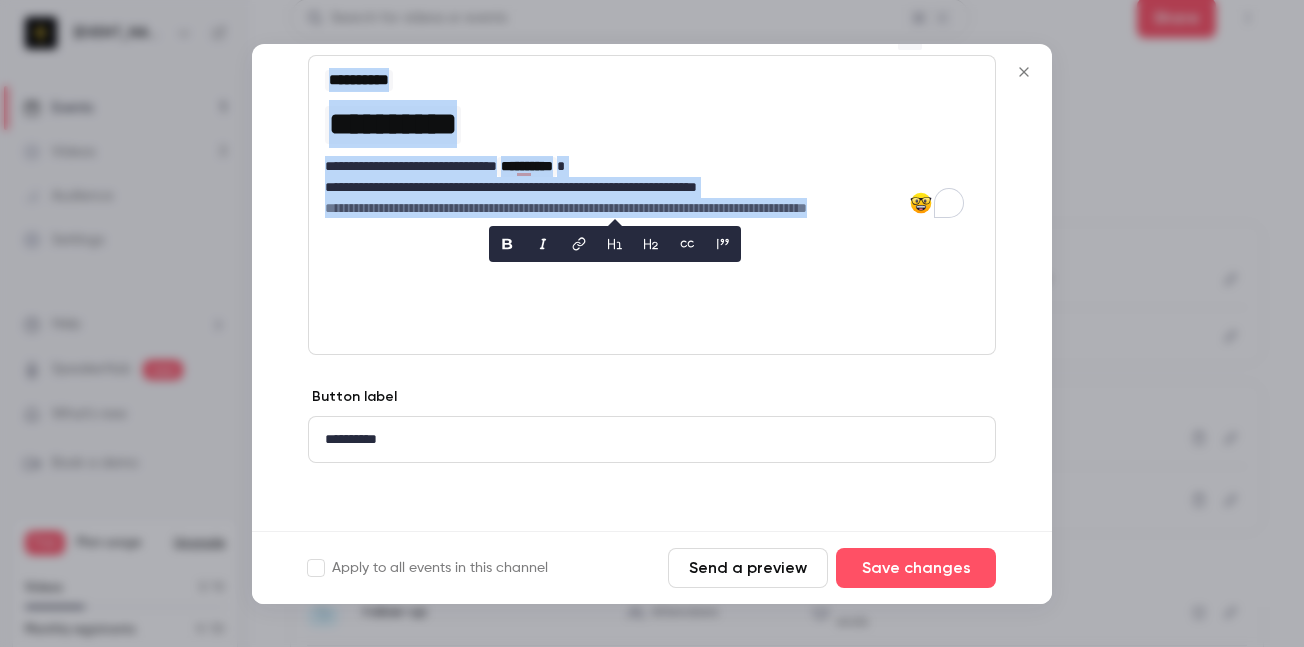 copy on "**********" 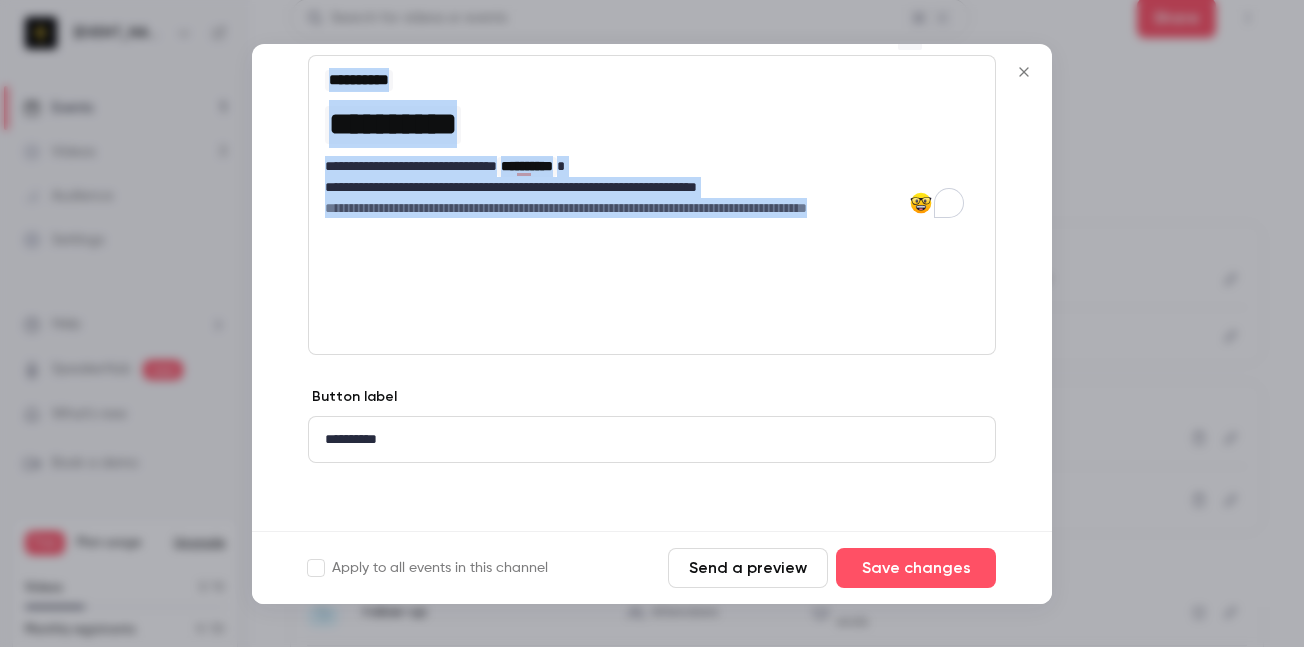 click on "**********" at bounding box center [644, 187] 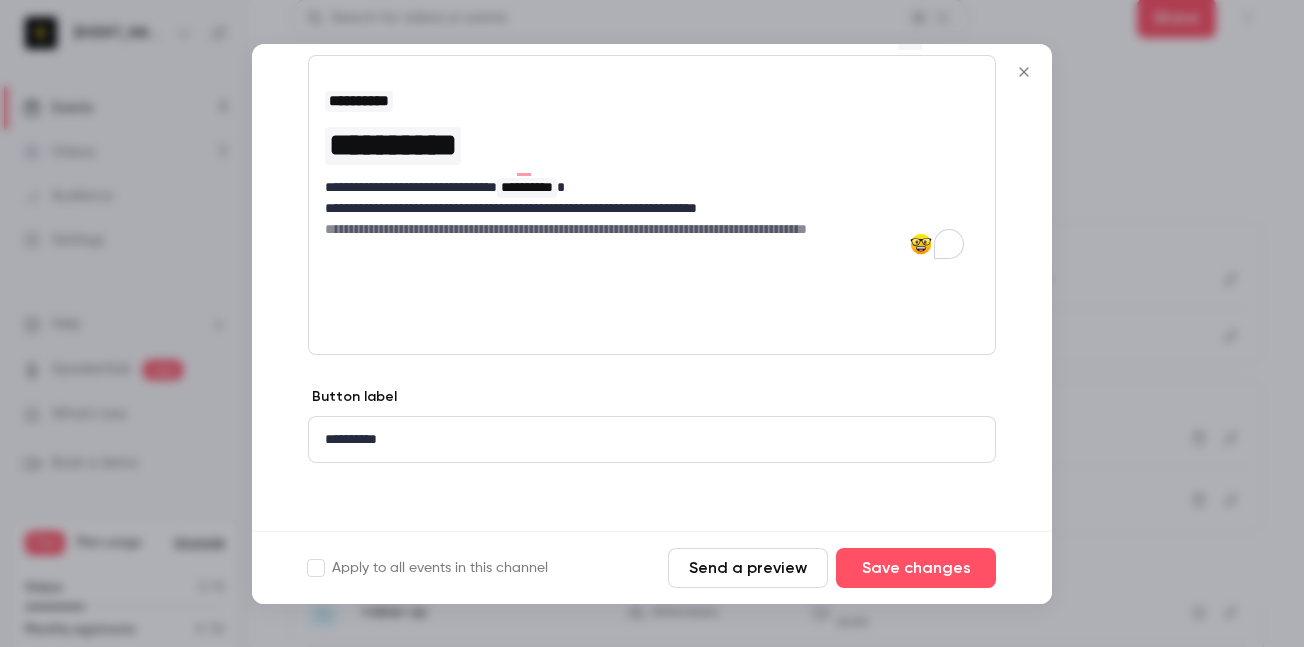 scroll, scrollTop: 0, scrollLeft: 0, axis: both 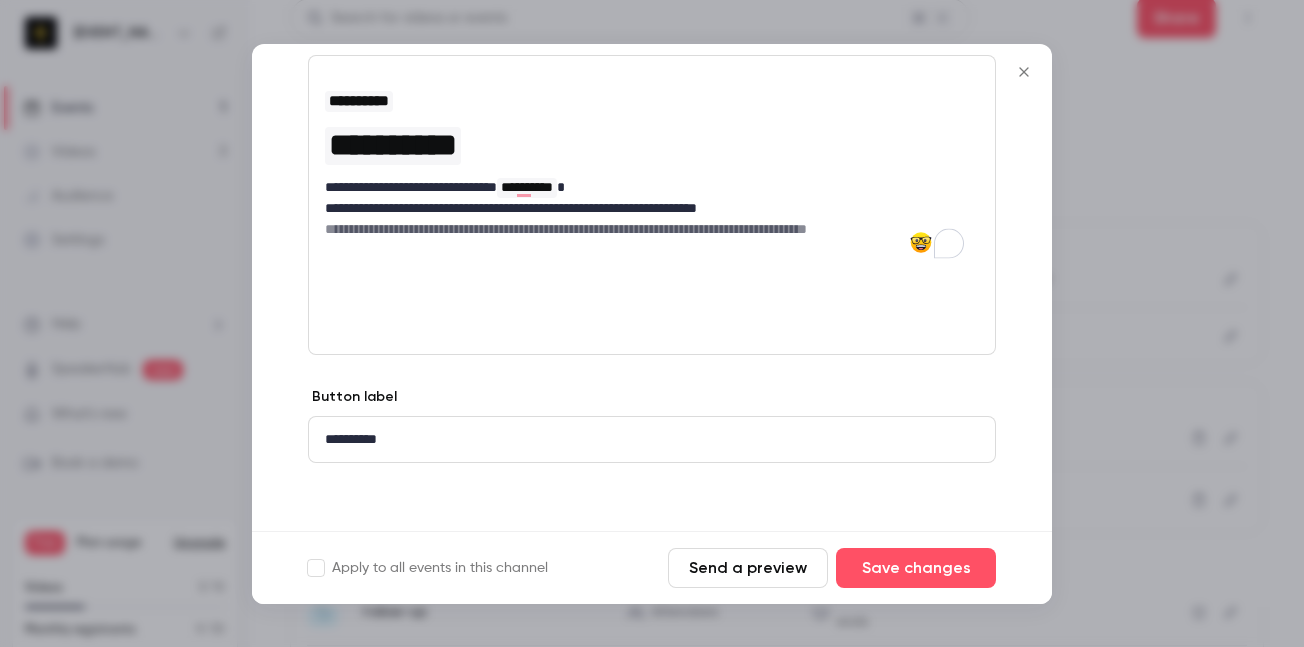 click 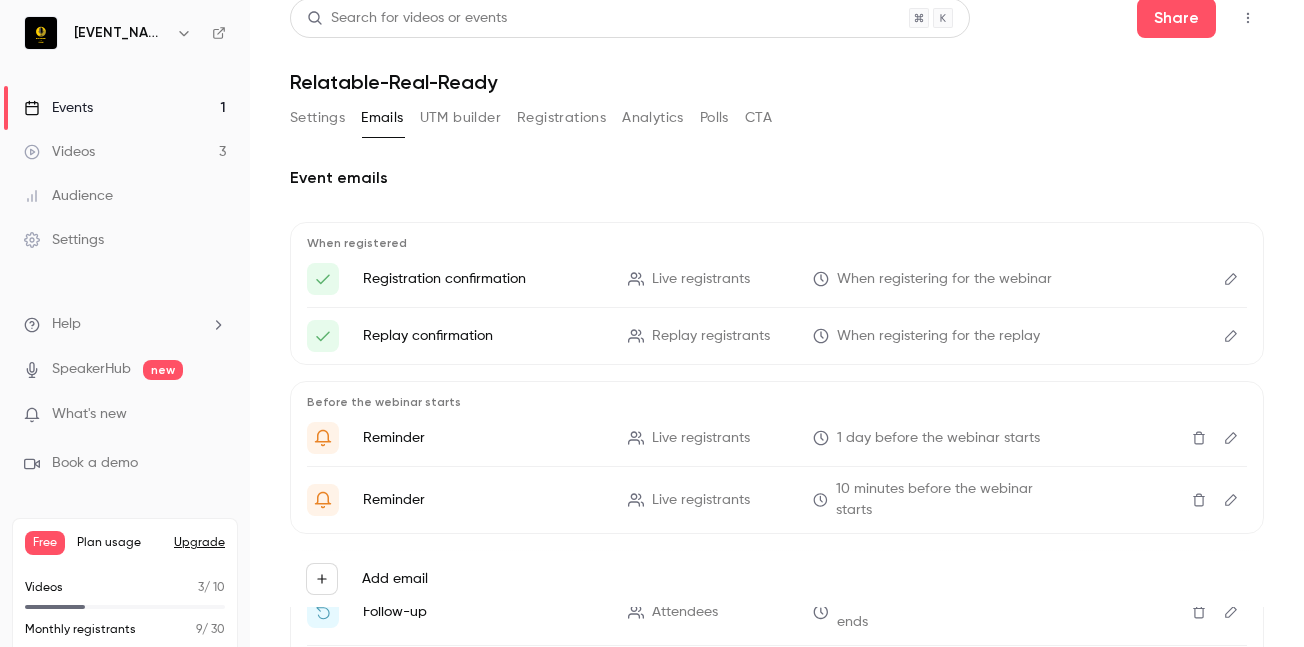 click on "Event emails When registered Registration confirmation Live registrants When registering for the webinar Replay confirmation Replay registrants When registering for the replay Before the webinar starts Reminder Live registrants [DURATION] before the webinar starts Reminder Live registrants [DURATION] before the webinar starts After the webinar ends Follow-up Attendees [DURATION] after the webinar ends Follow-up Non-attendees [DURATION] after the webinar ends Add email" at bounding box center (777, 427) 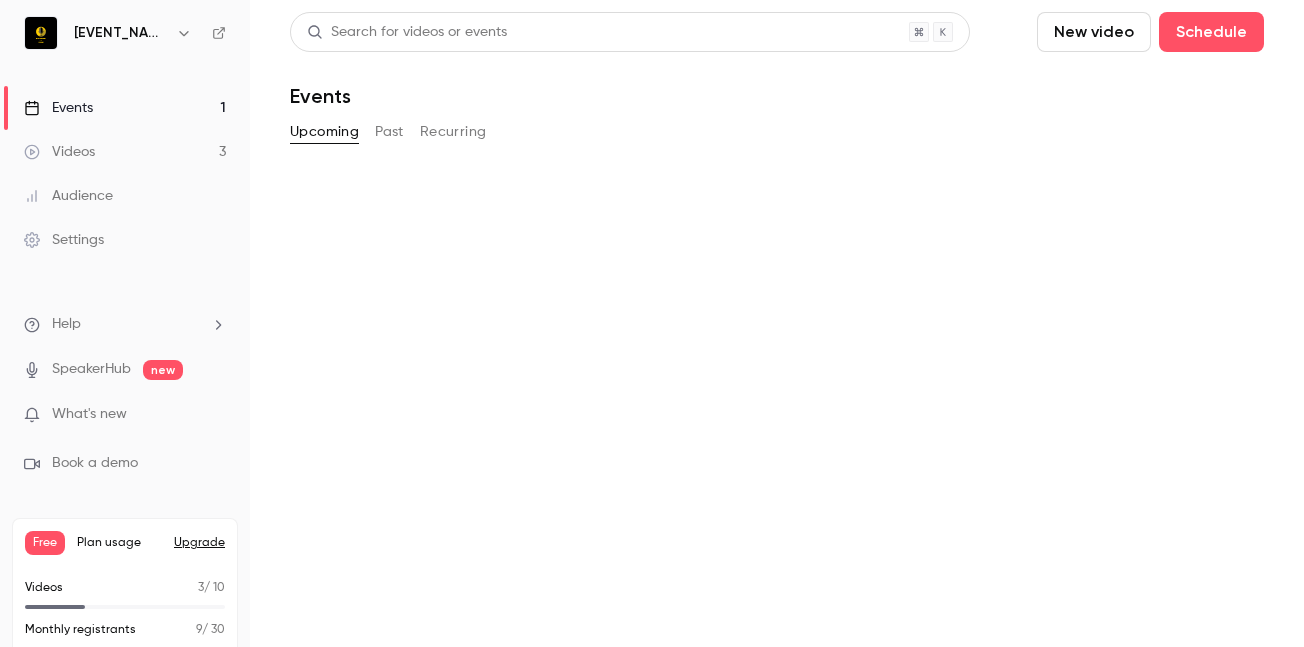 scroll, scrollTop: 0, scrollLeft: 0, axis: both 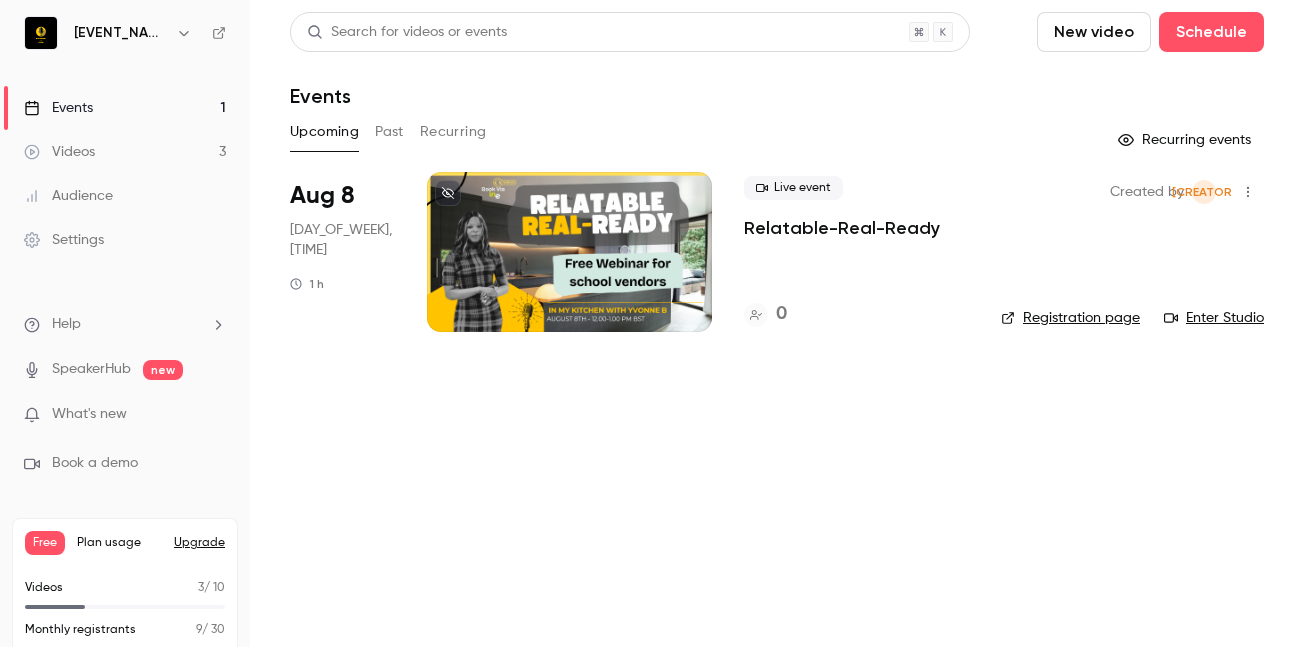 click on "[MONTH] [DAY] [DAY_OF_WEEK], [TIME] [DURATION] Live event [EVENT_NAME] [CREATED_BY] [REGISTRATION_PAGE] [ENTER_STUDIO]" at bounding box center [777, 264] 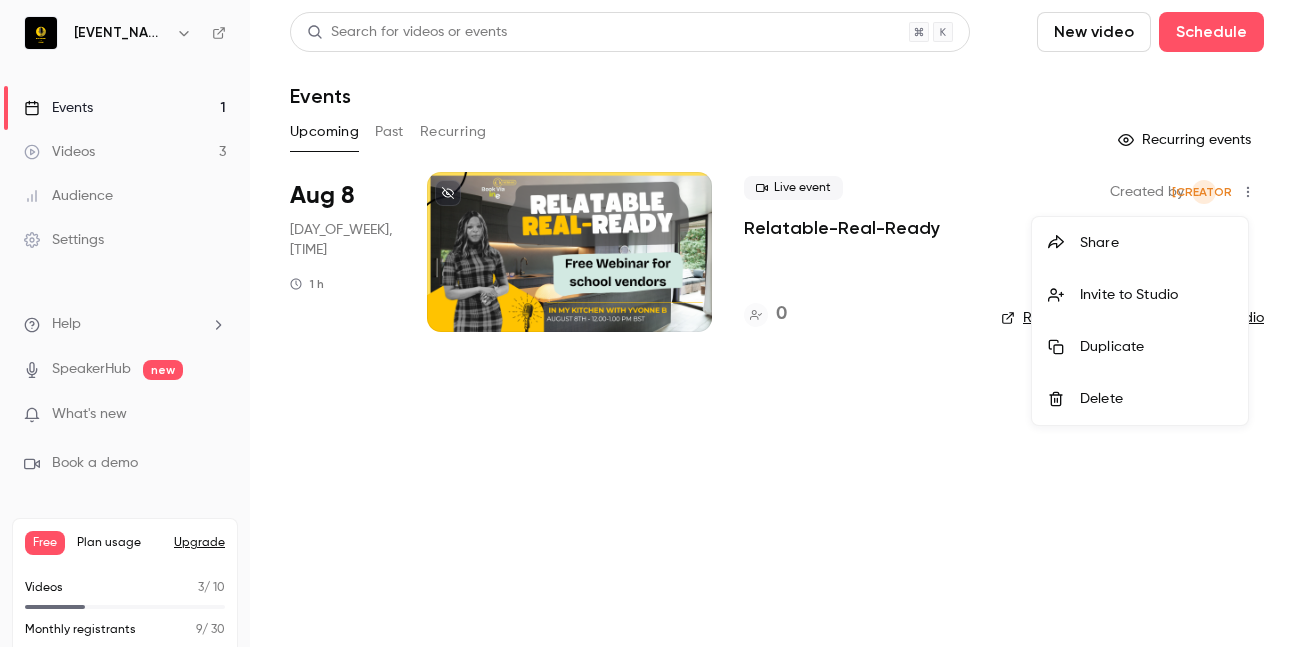 click on "Share" at bounding box center [1140, 243] 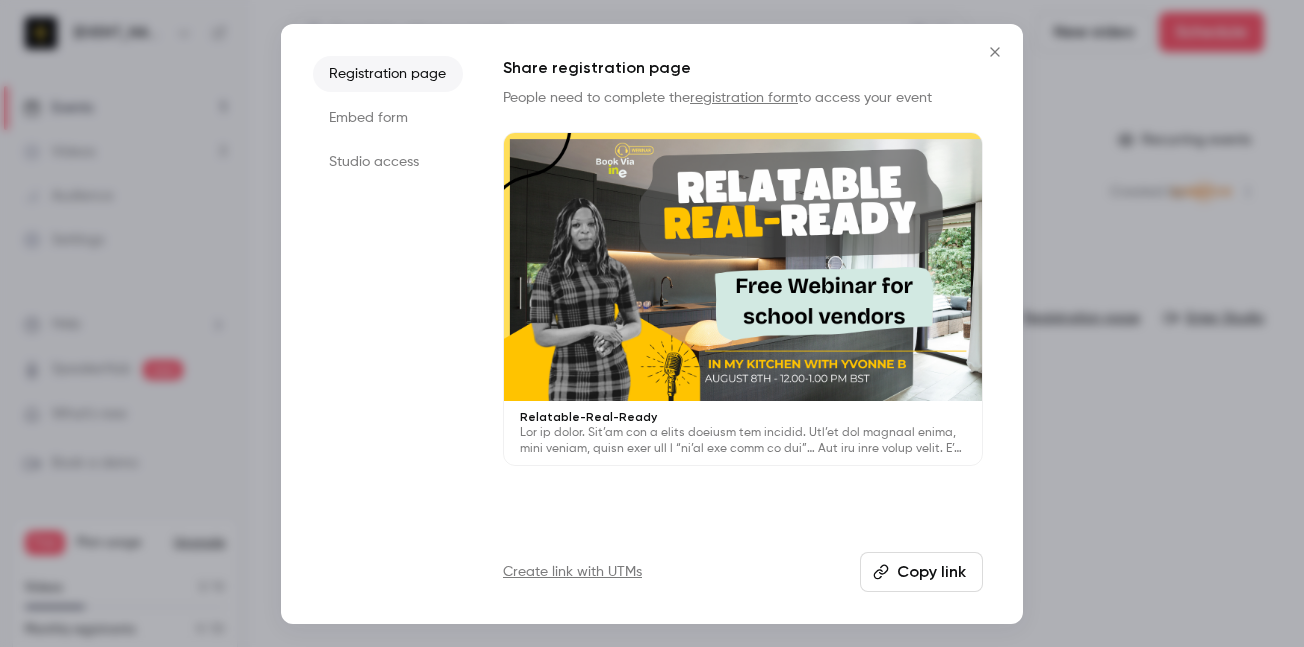 click on "Registration page Embed form Studio access Share registration page People need to complete the registration form to access your event [EVENT_NAME] Create link with UTMs Copy link" at bounding box center (652, 324) 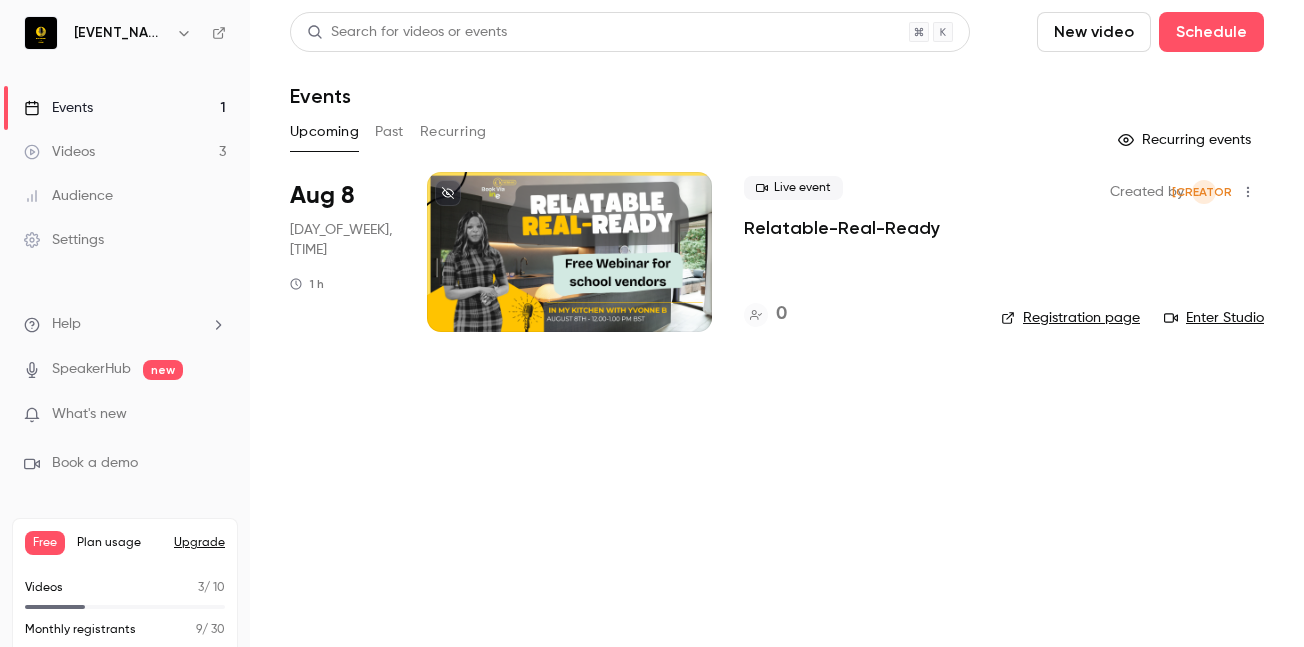click on "Past" at bounding box center [389, 132] 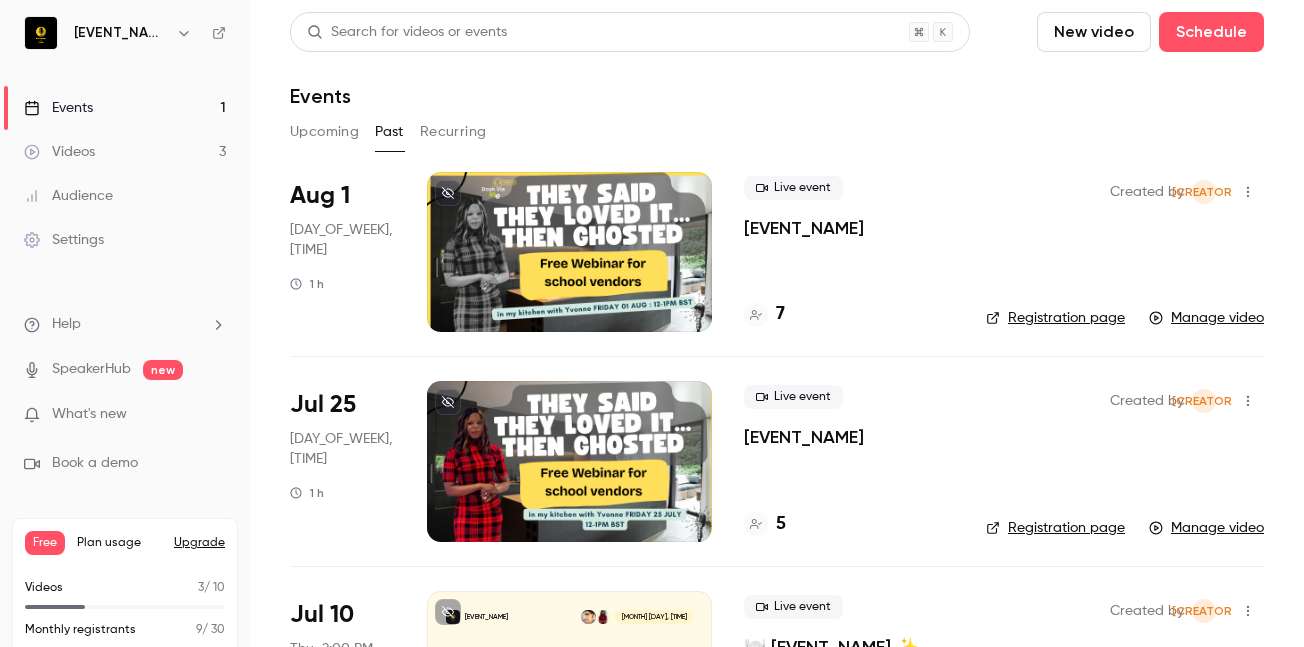 click 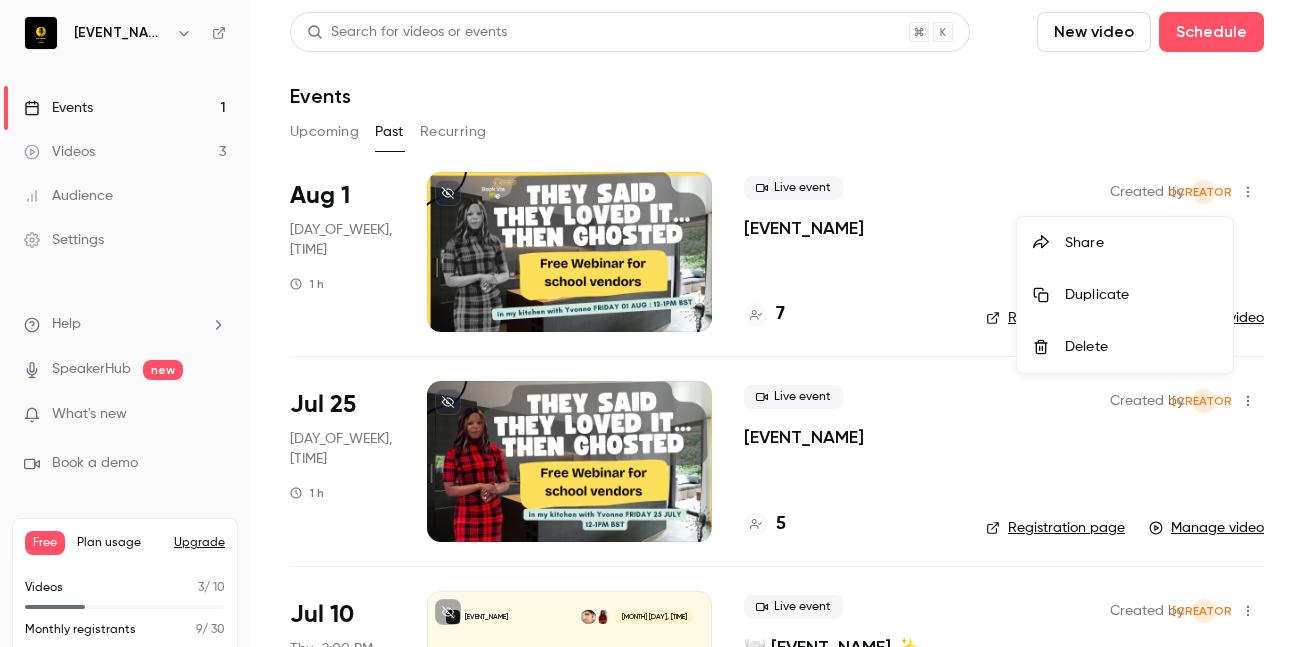 click on "Share" at bounding box center (1141, 243) 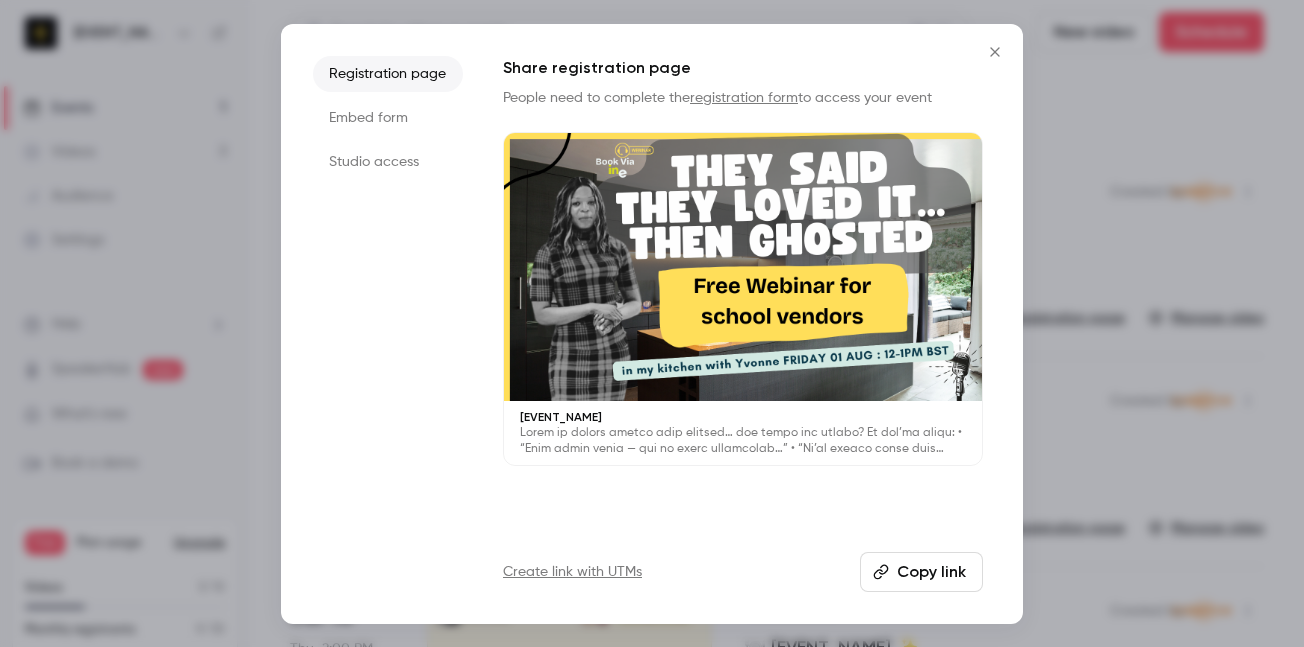 click on "Copy link" at bounding box center [921, 572] 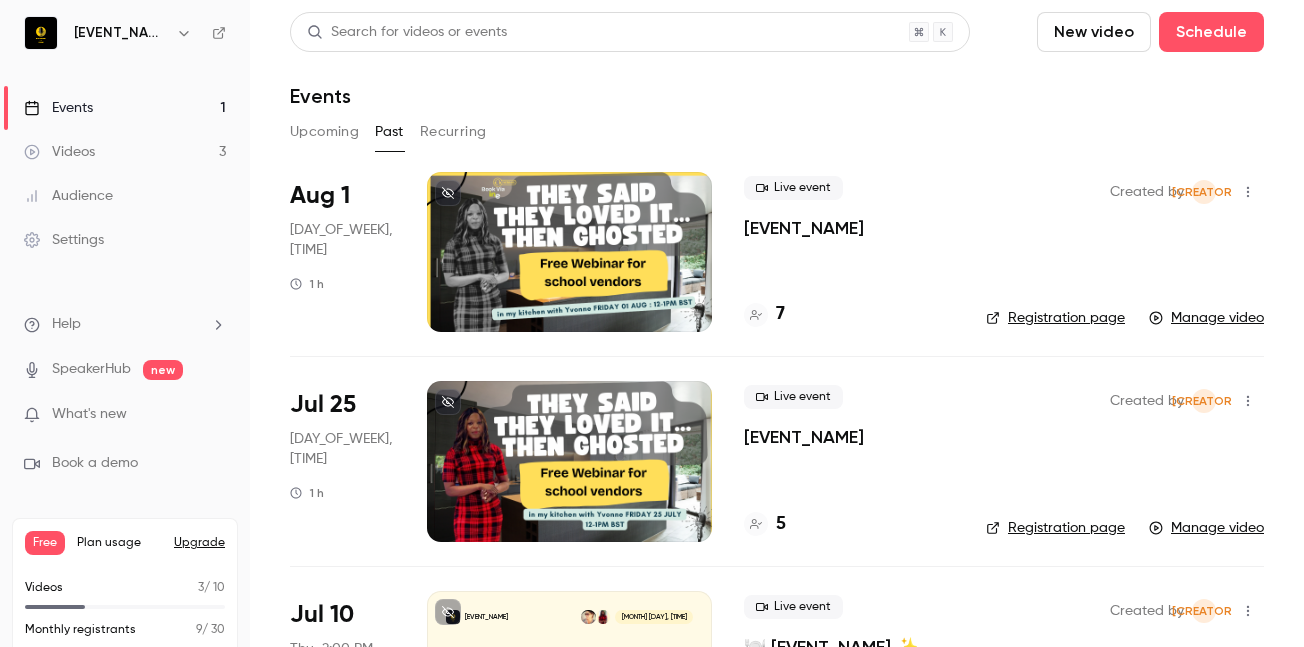 click on "[MONTH] [DAY] [DAY_OF_WEEK], [DURATION]" at bounding box center (342, 252) 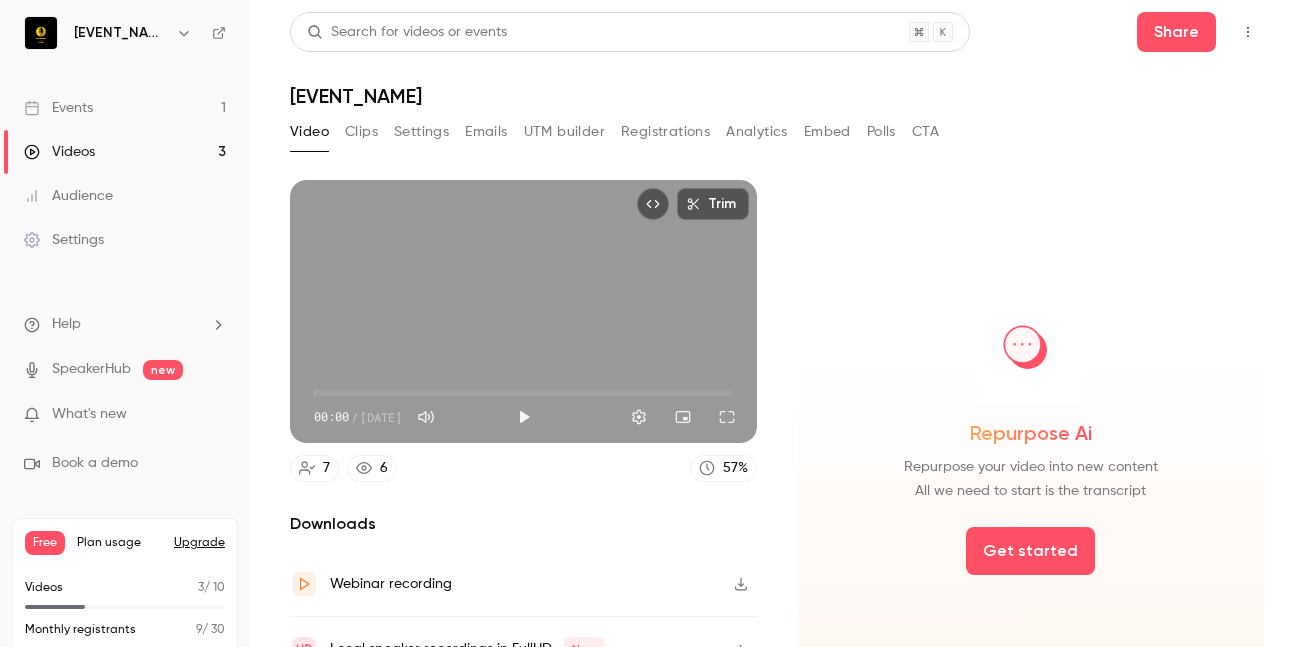 click 